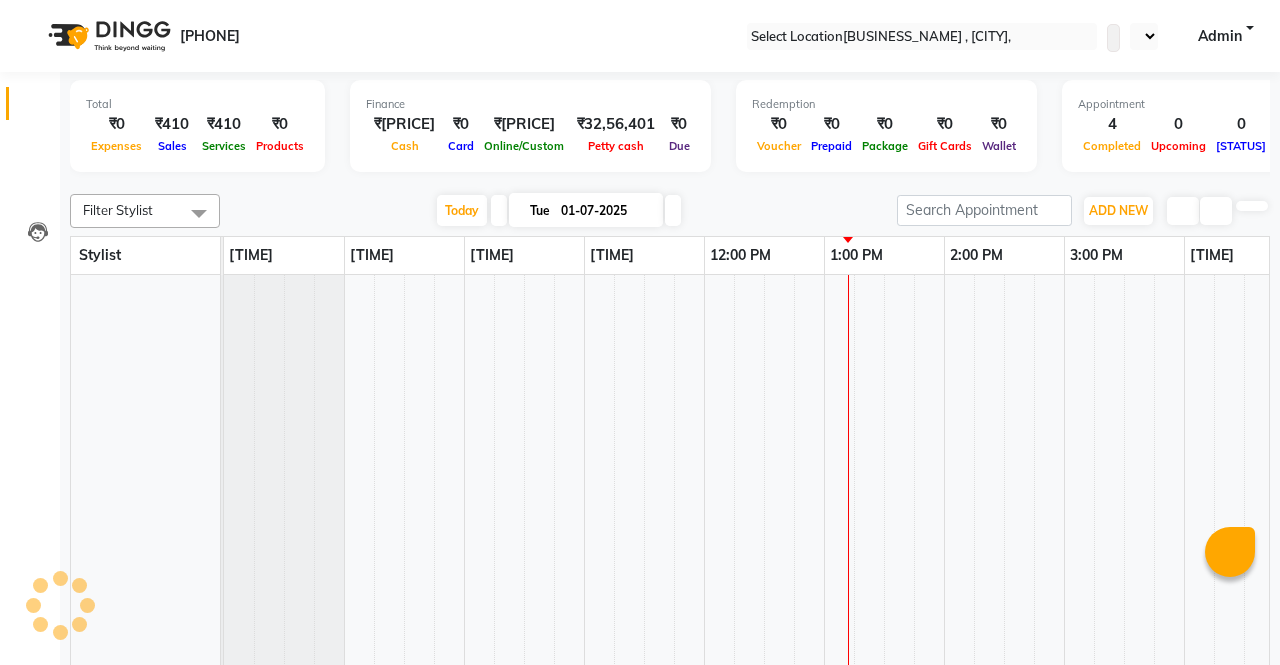 scroll, scrollTop: 0, scrollLeft: 0, axis: both 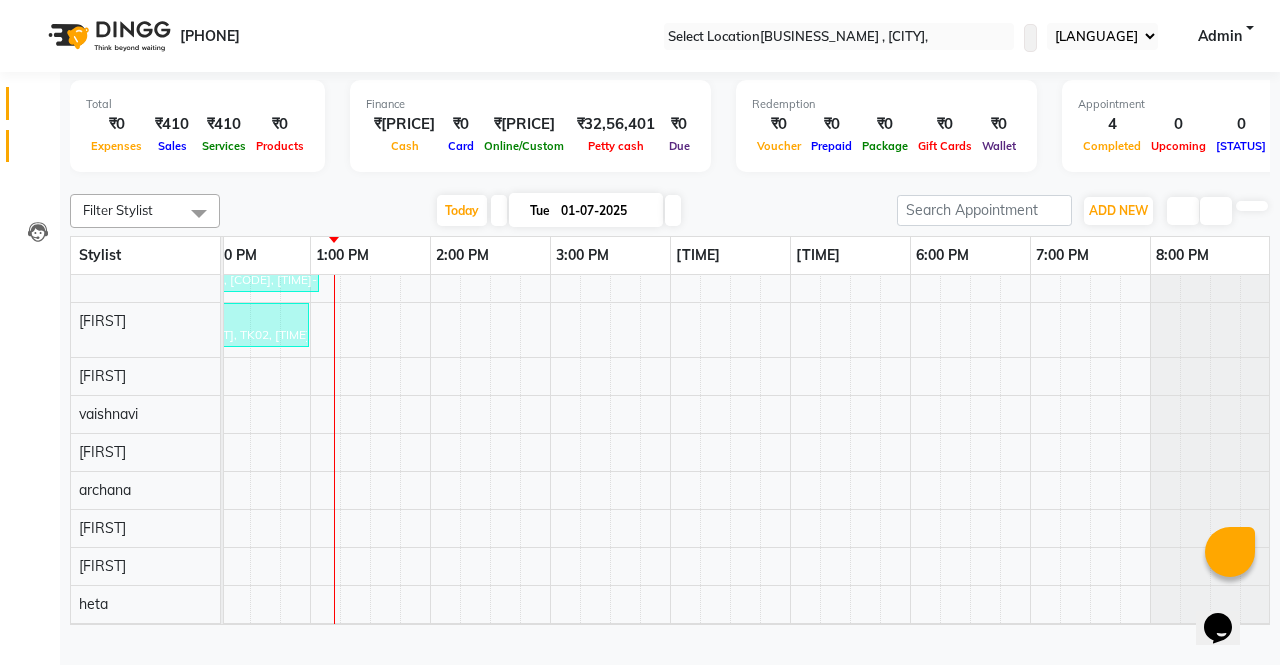 click on "Invoice" at bounding box center (30, 146) 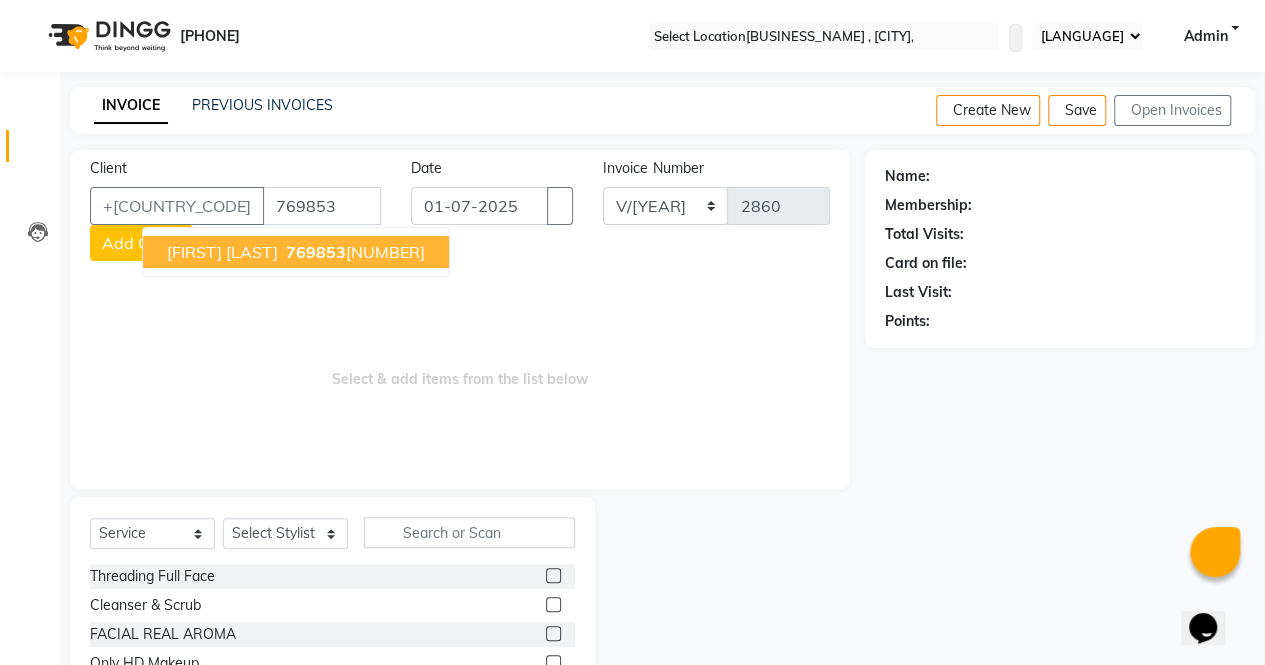 click on "769853" at bounding box center [316, 252] 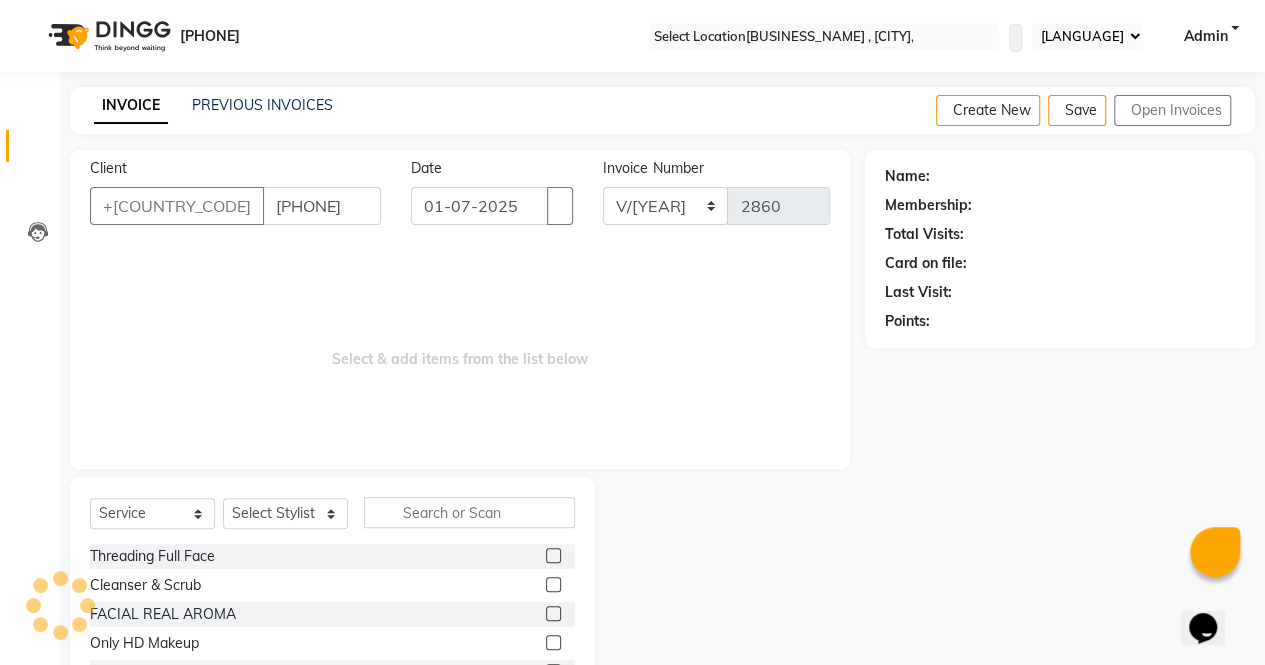 type on "[PHONE]" 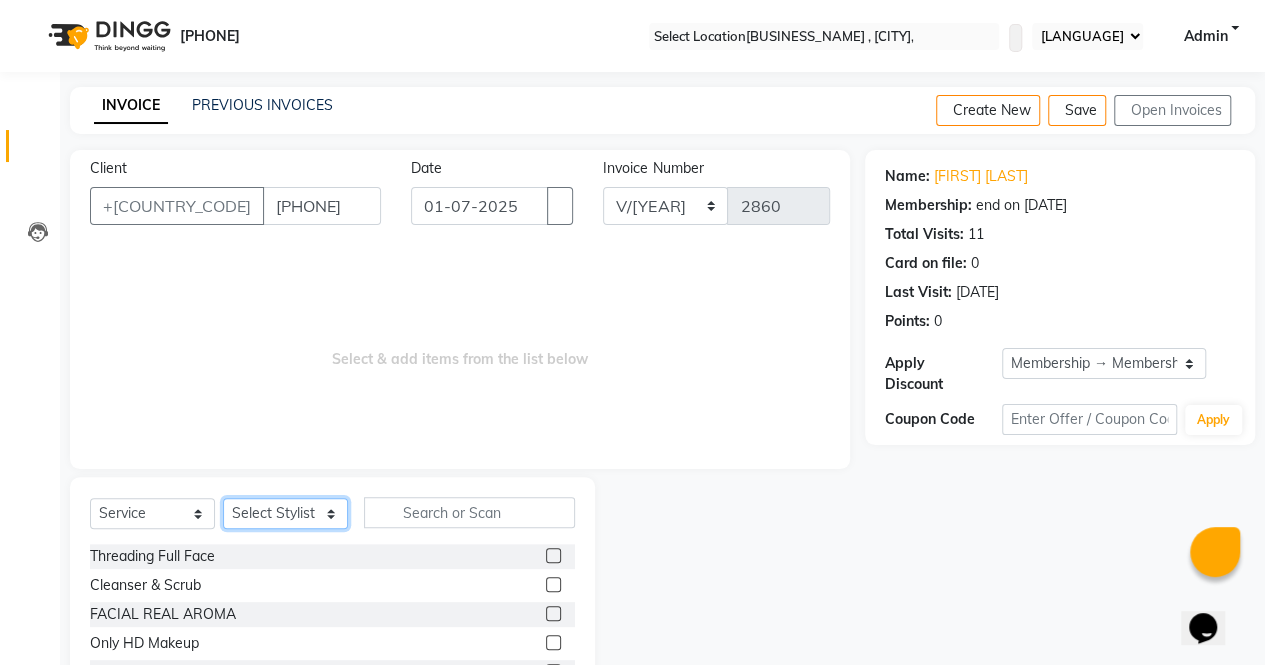 click on "Select Stylist archana  asha  chetna  deepika prajapati heta  jagruti payal riddhi khandala shanti  sona  ura usha di vaishali vaishnavi  vidhi" at bounding box center (285, 513) 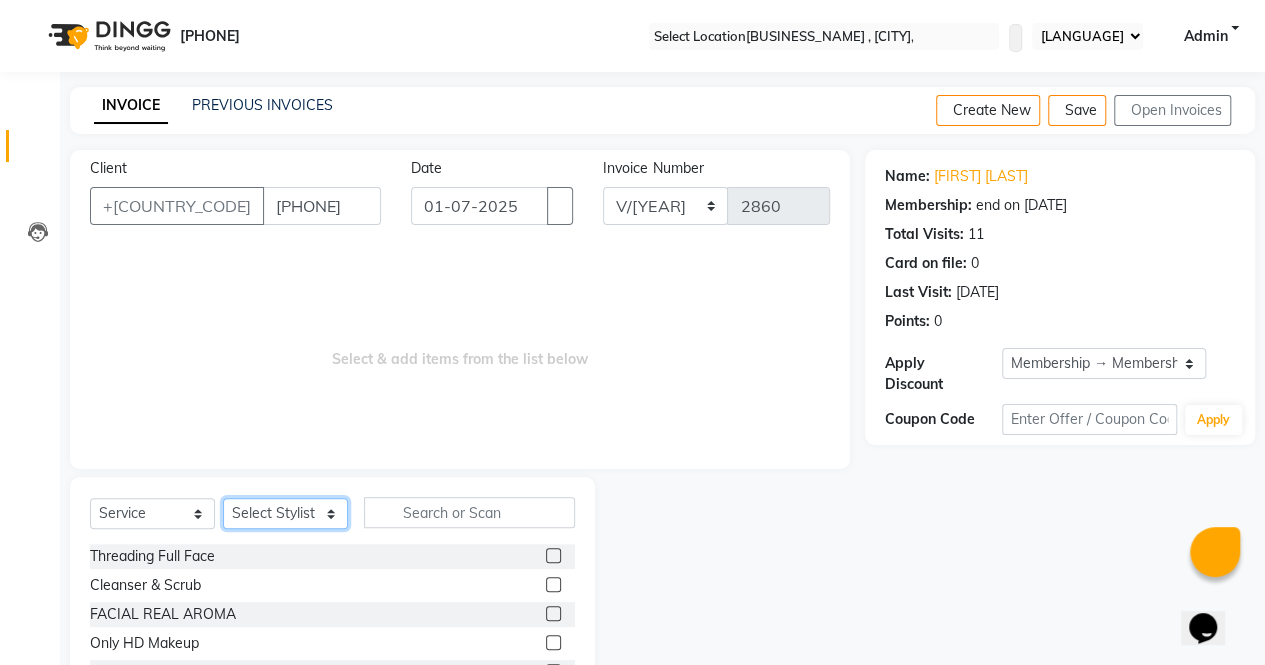 select on "[POSTAL_CODE]" 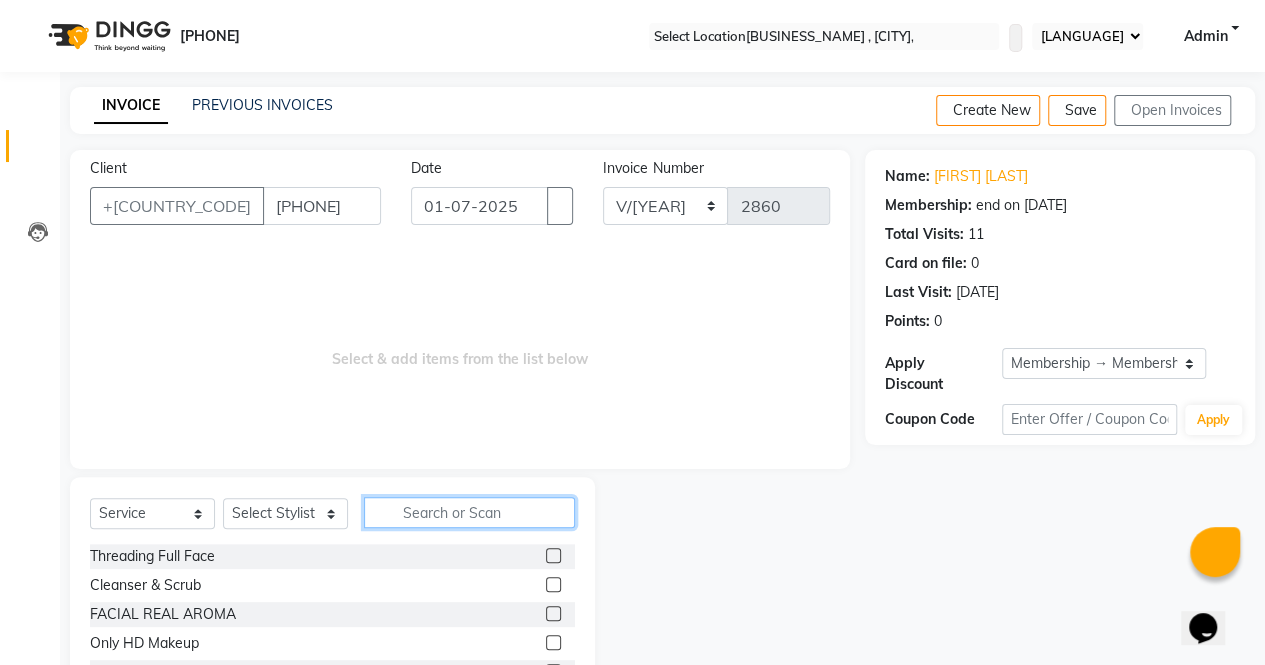 click at bounding box center [469, 512] 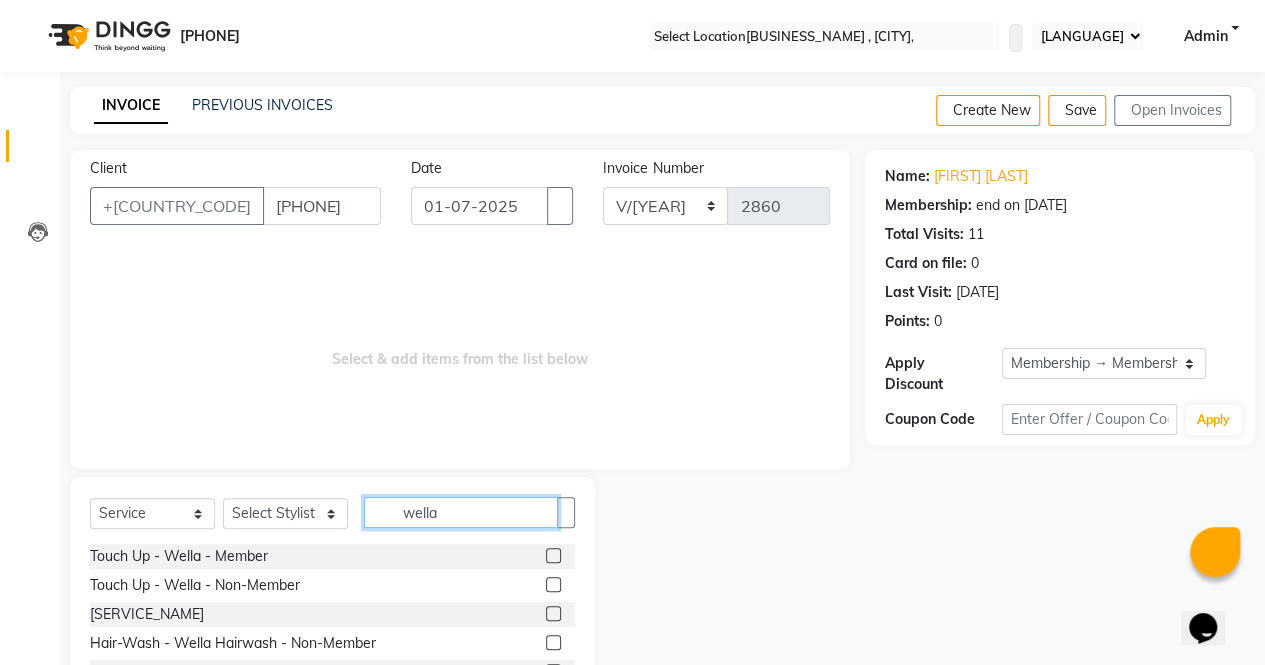 type on "wella" 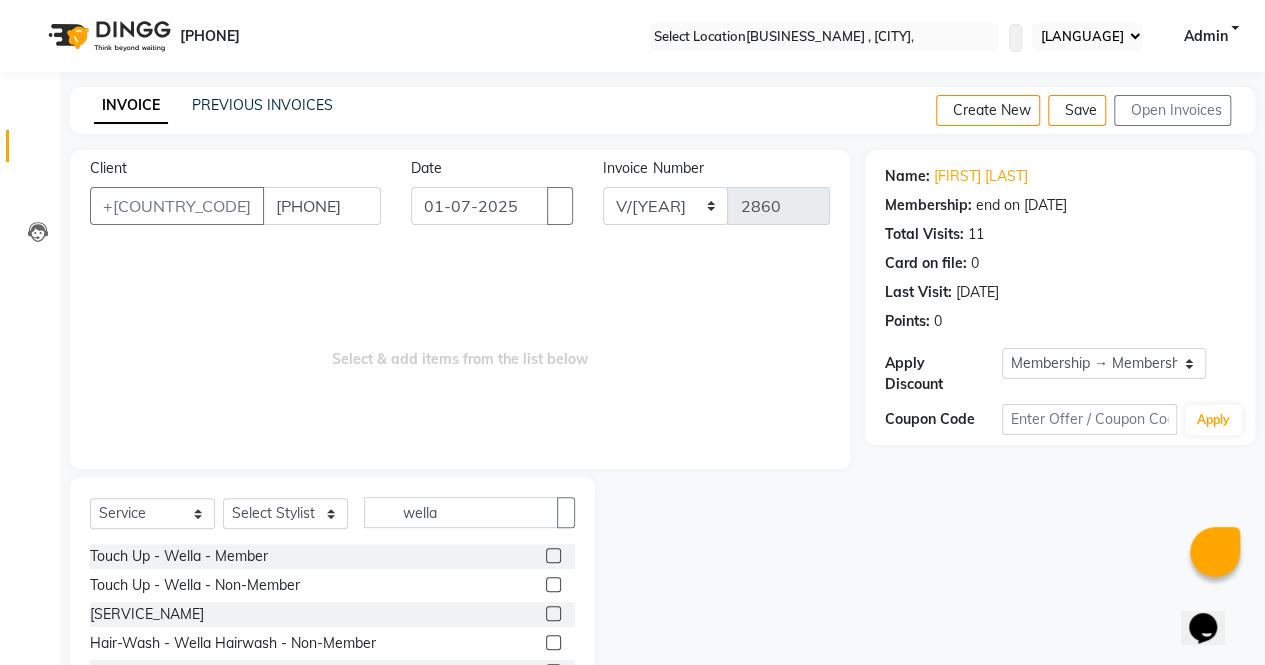 click at bounding box center (553, 642) 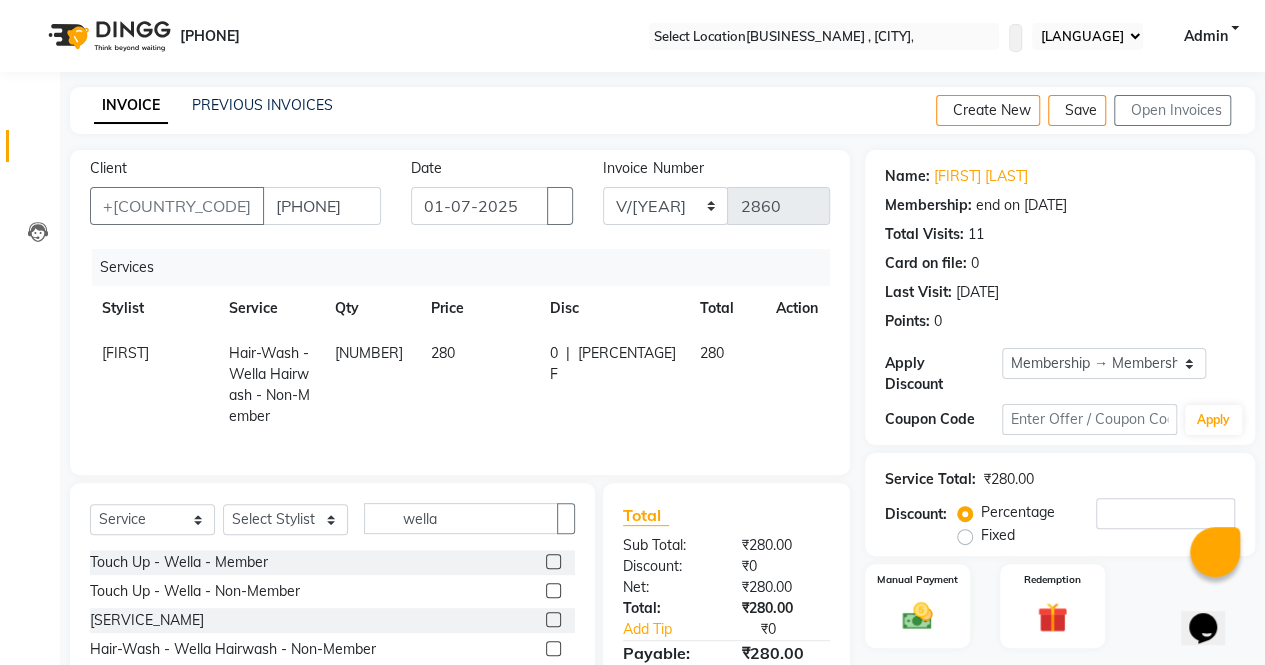 scroll, scrollTop: 156, scrollLeft: 0, axis: vertical 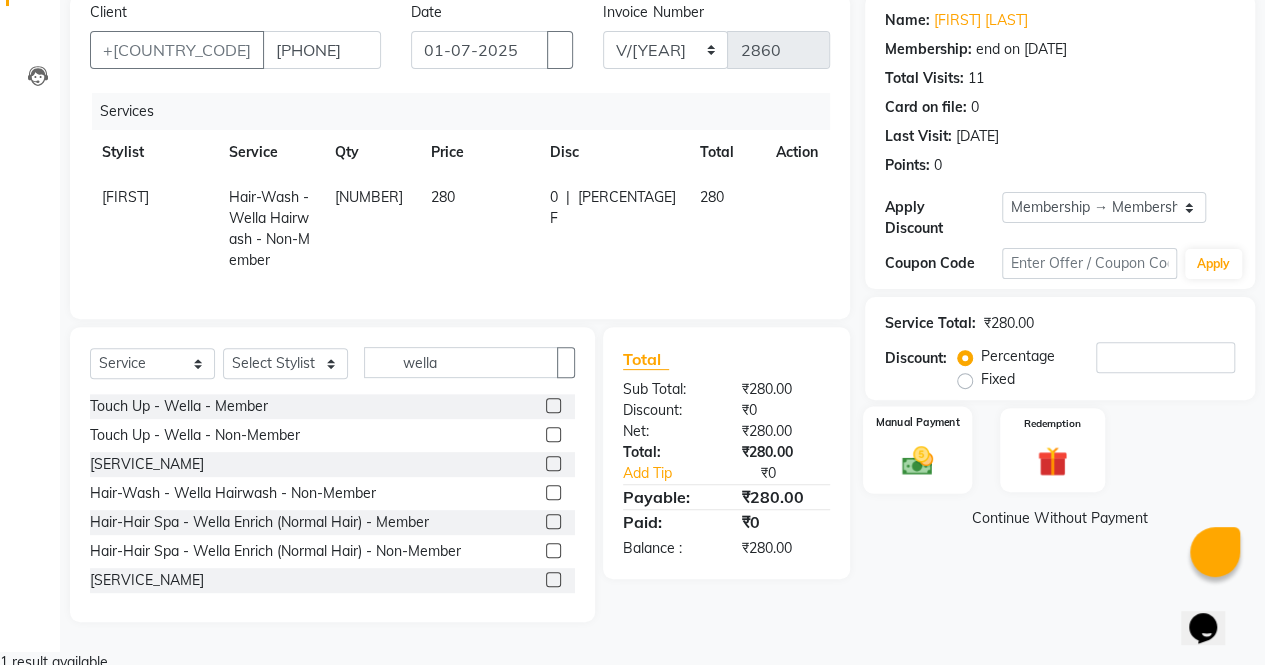 click on "Manual Payment" at bounding box center (917, 450) 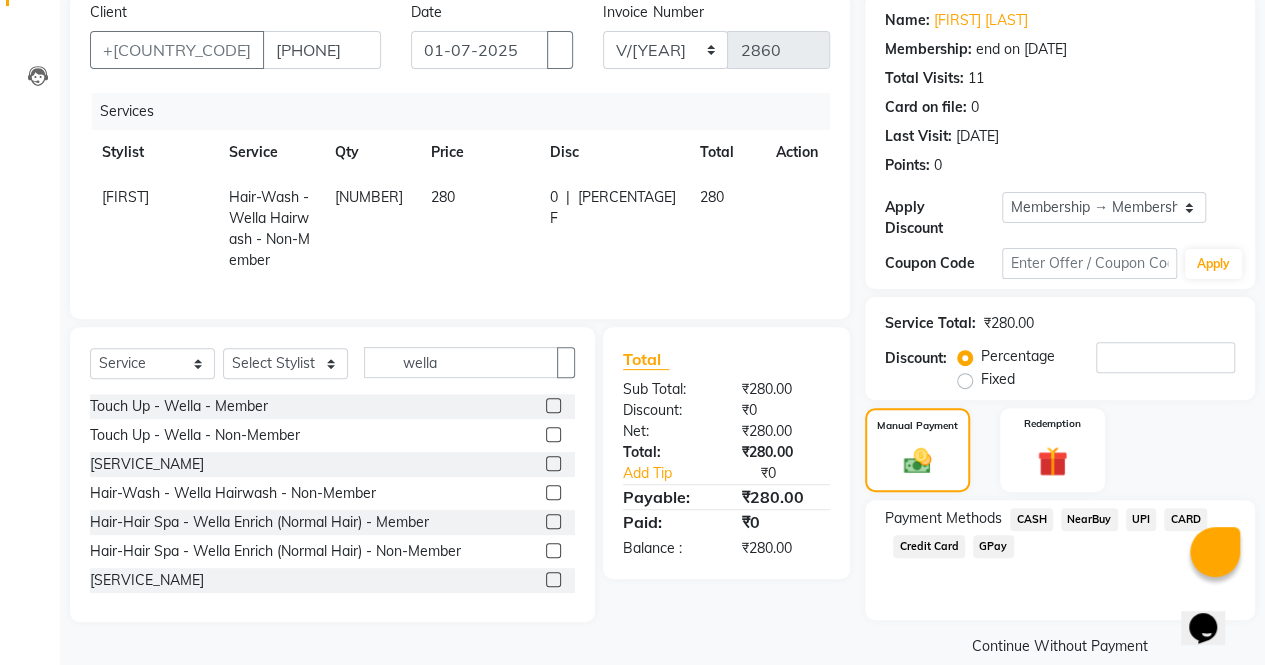 click on "UPI" at bounding box center (1031, 519) 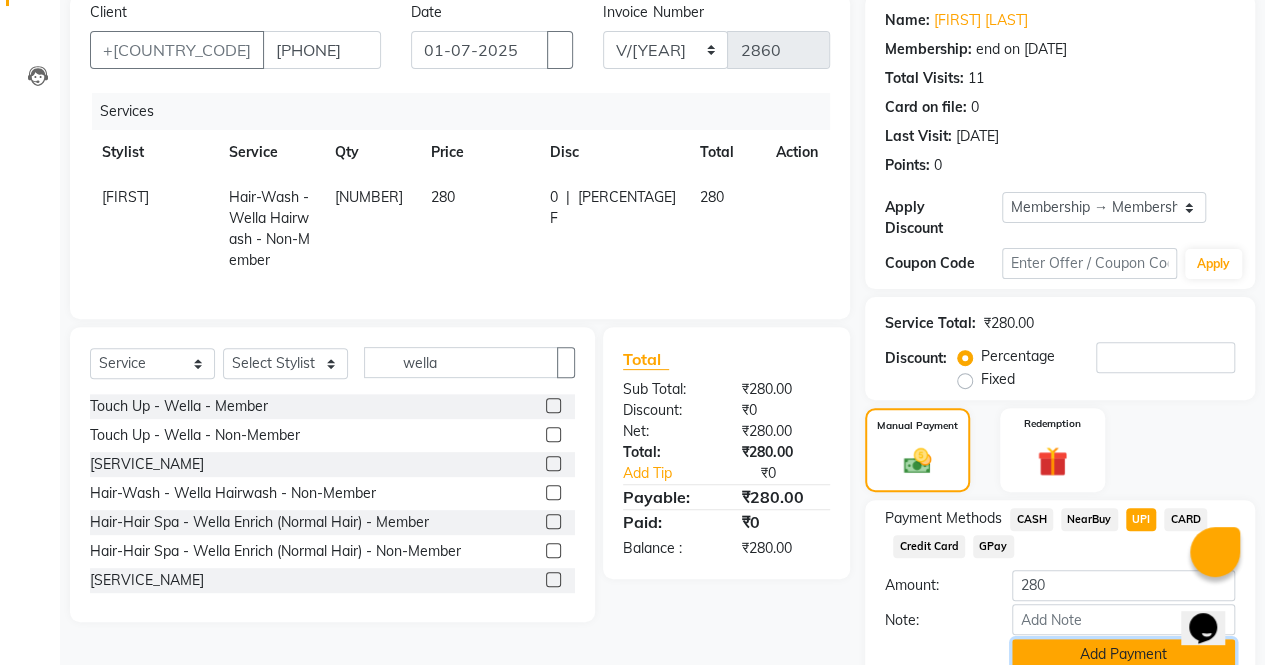 click on "Add Payment" at bounding box center (1123, 654) 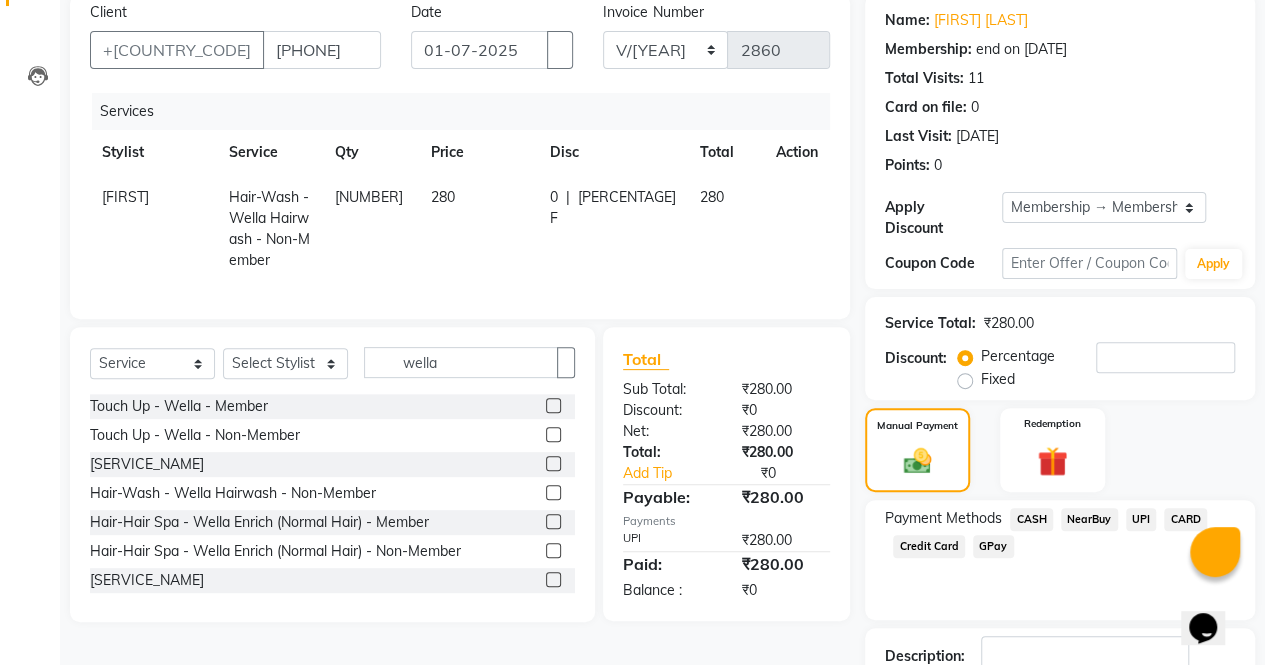 scroll, scrollTop: 300, scrollLeft: 0, axis: vertical 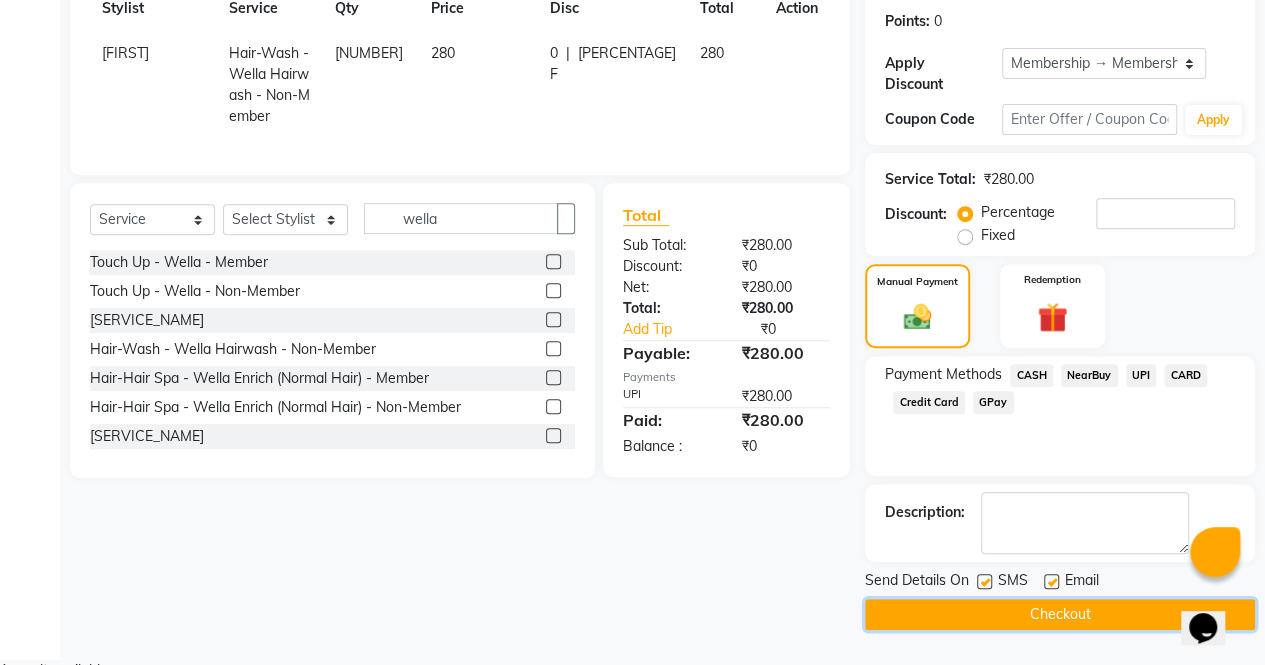 click on "Checkout" at bounding box center [1060, 614] 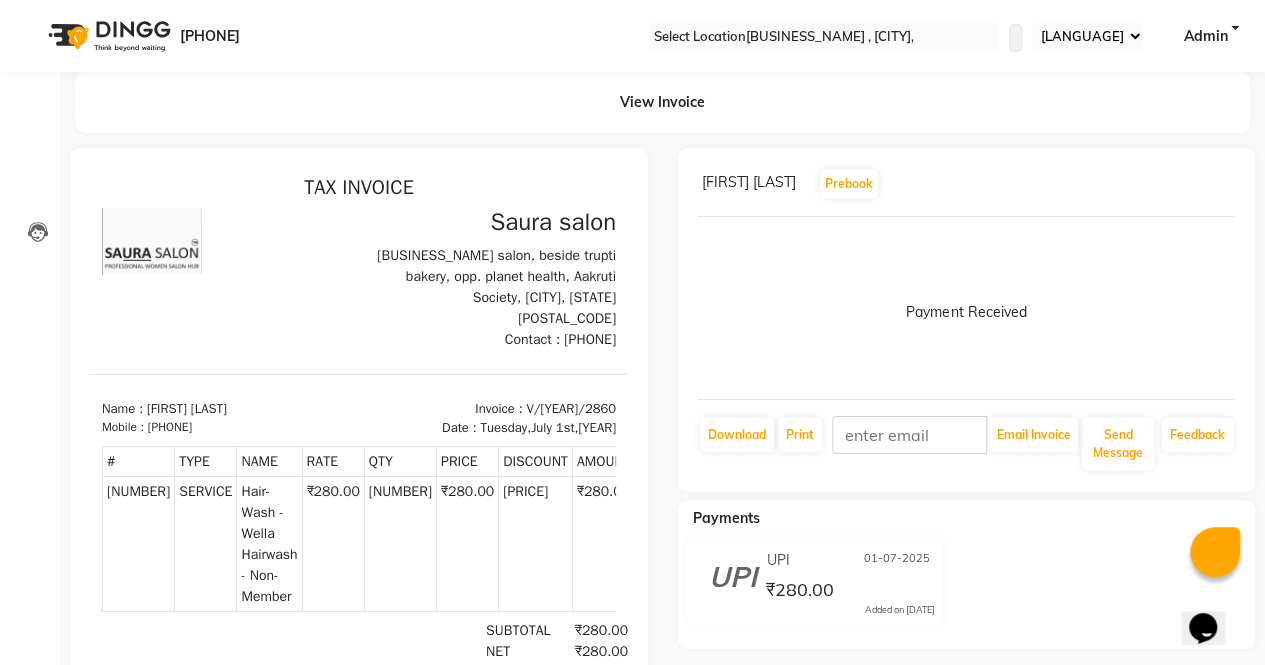 scroll, scrollTop: 0, scrollLeft: 0, axis: both 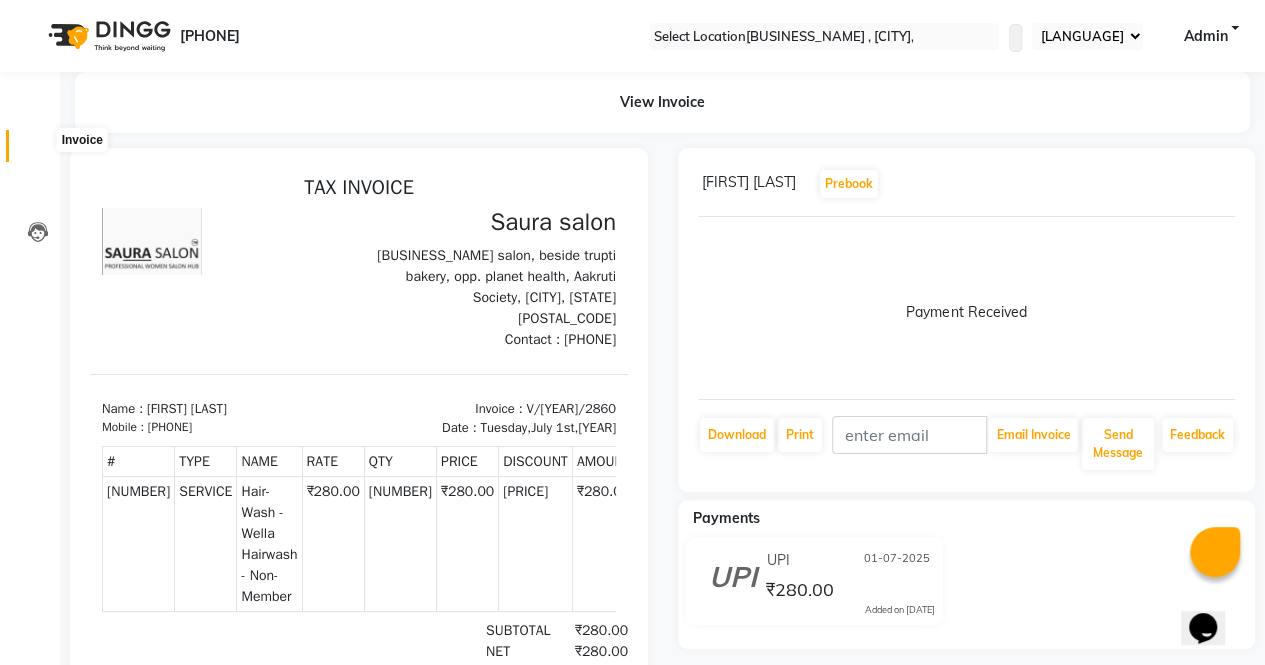 click at bounding box center [37, 151] 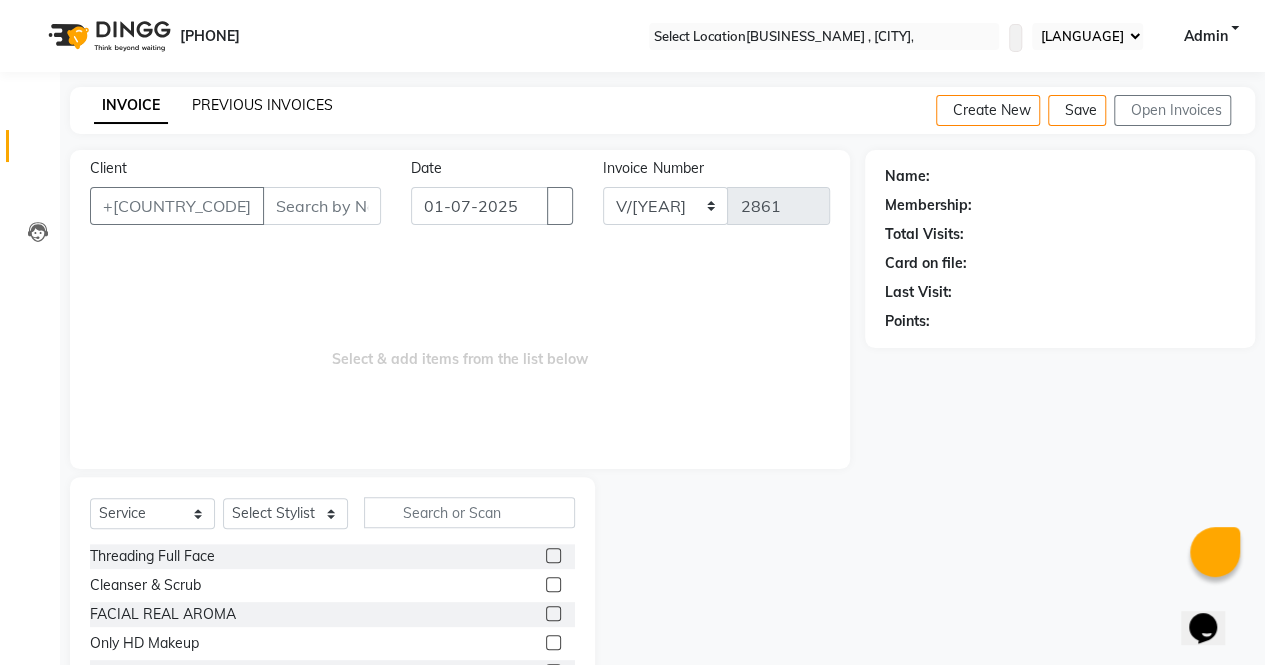 click on "PREVIOUS INVOICES" at bounding box center [262, 105] 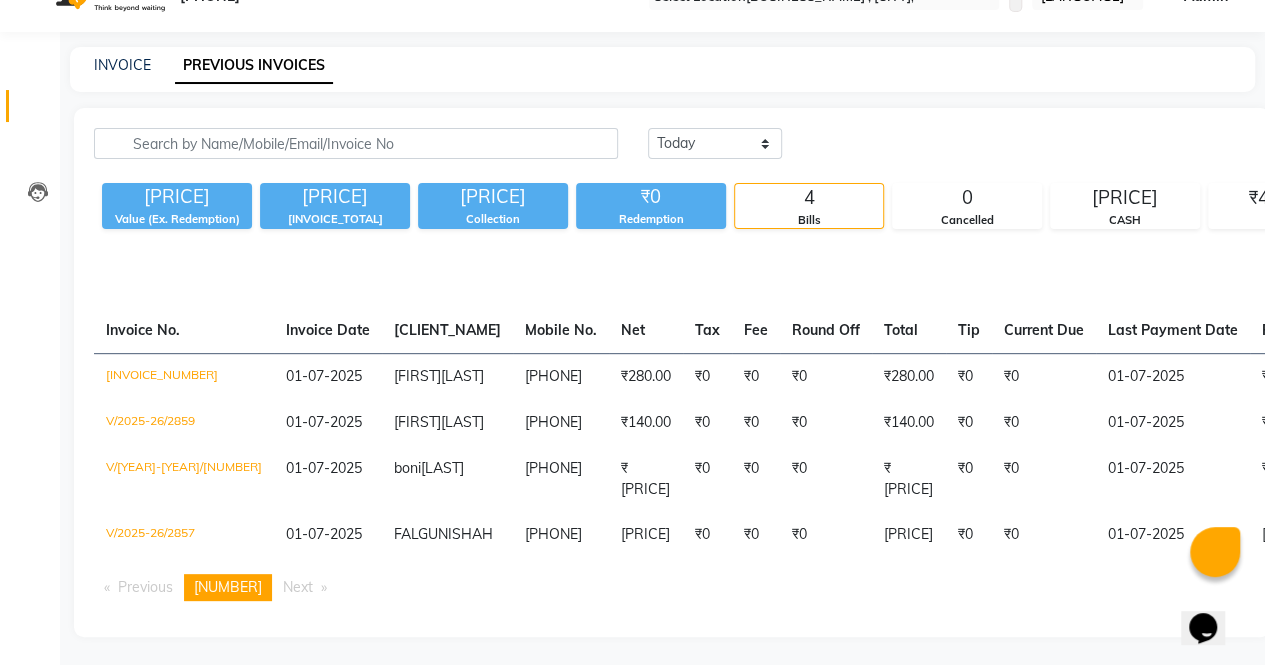 scroll, scrollTop: 54, scrollLeft: 0, axis: vertical 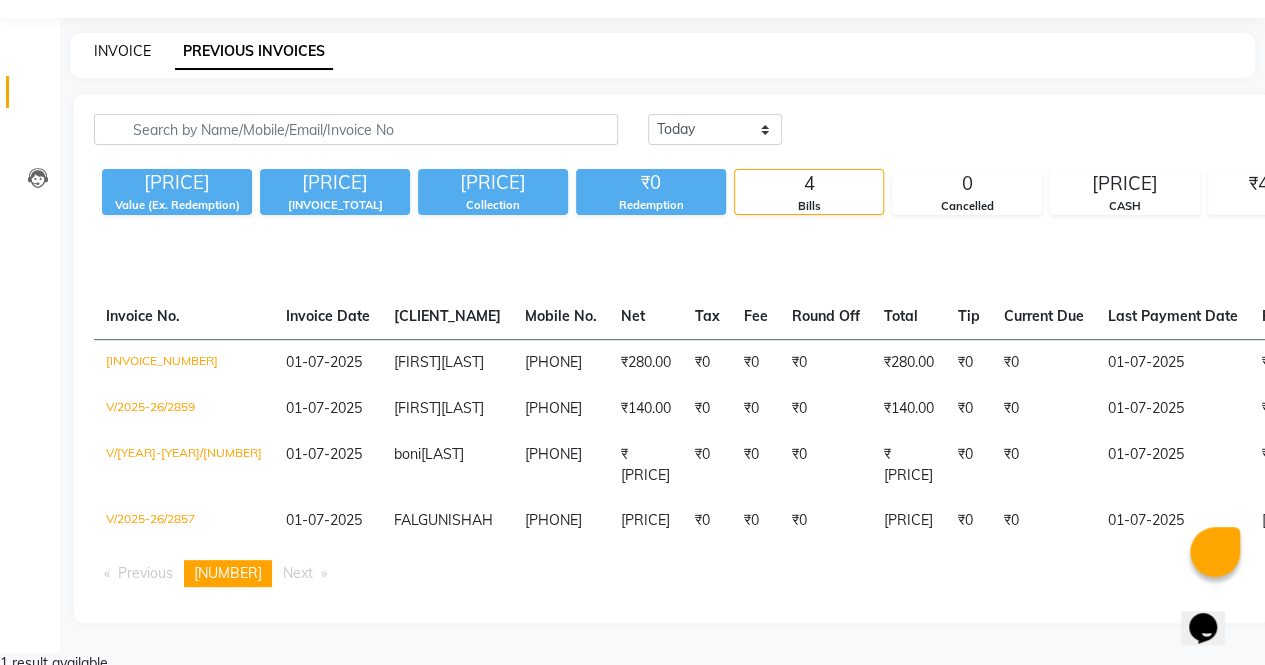 click on "INVOICE" at bounding box center [122, 51] 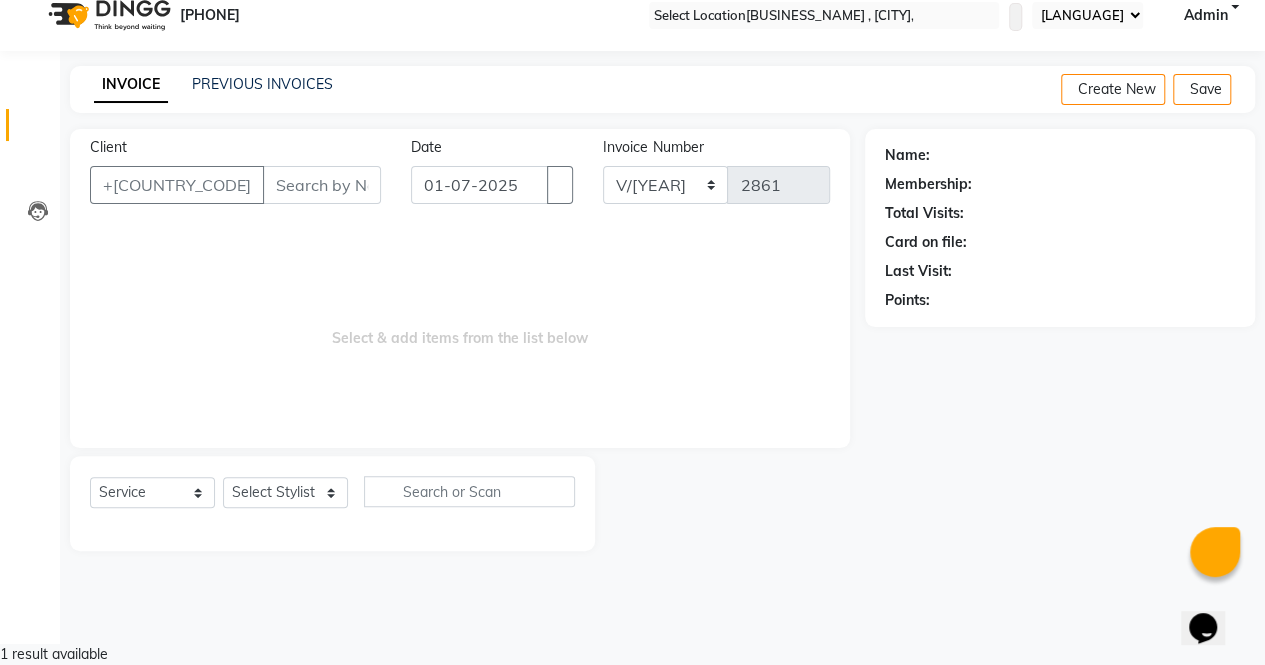scroll, scrollTop: 0, scrollLeft: 0, axis: both 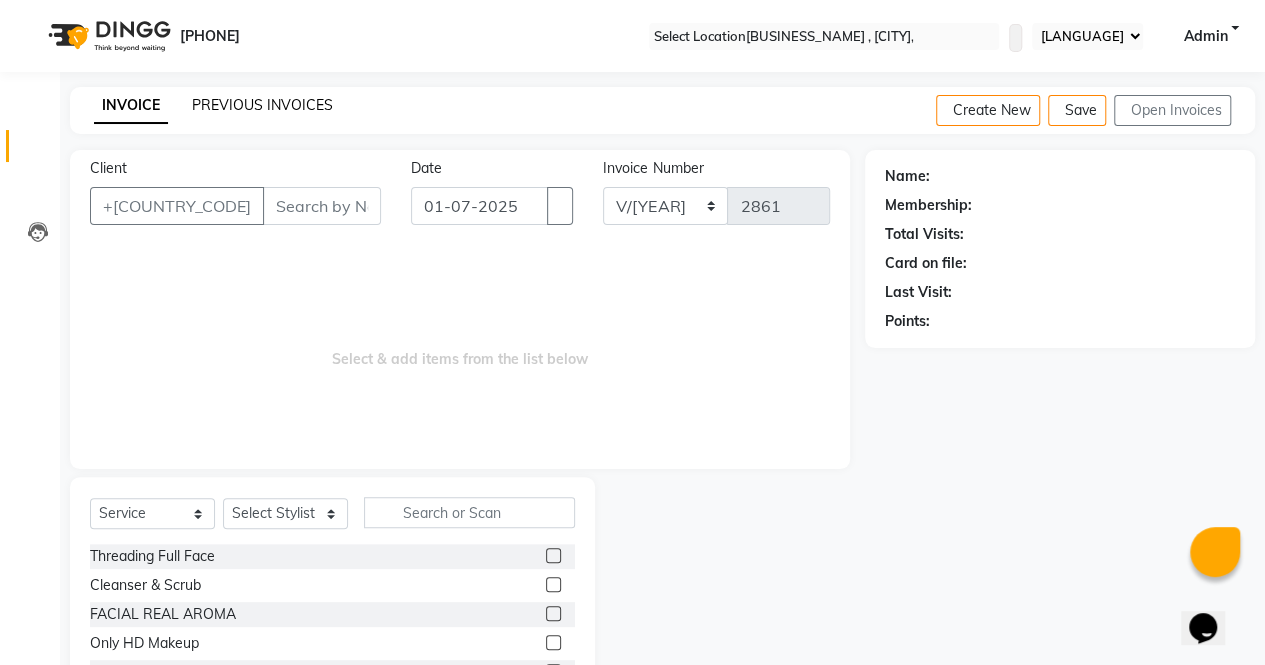 click on "PREVIOUS INVOICES" at bounding box center (262, 105) 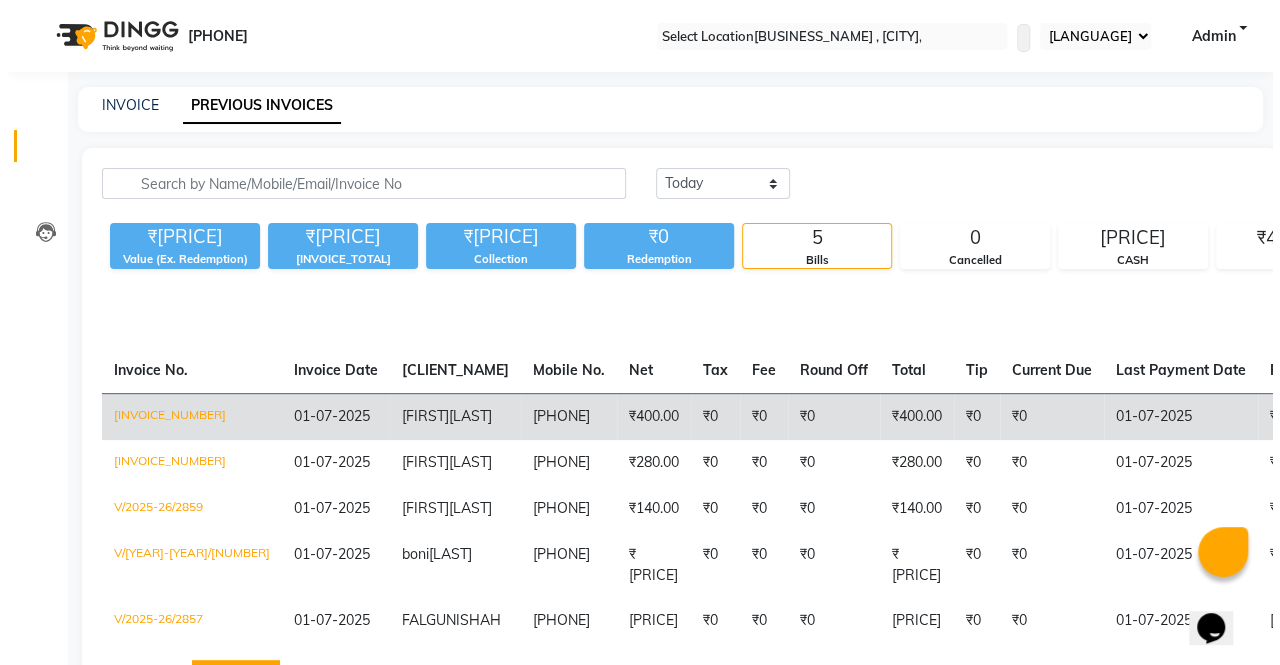 scroll, scrollTop: 0, scrollLeft: 228, axis: horizontal 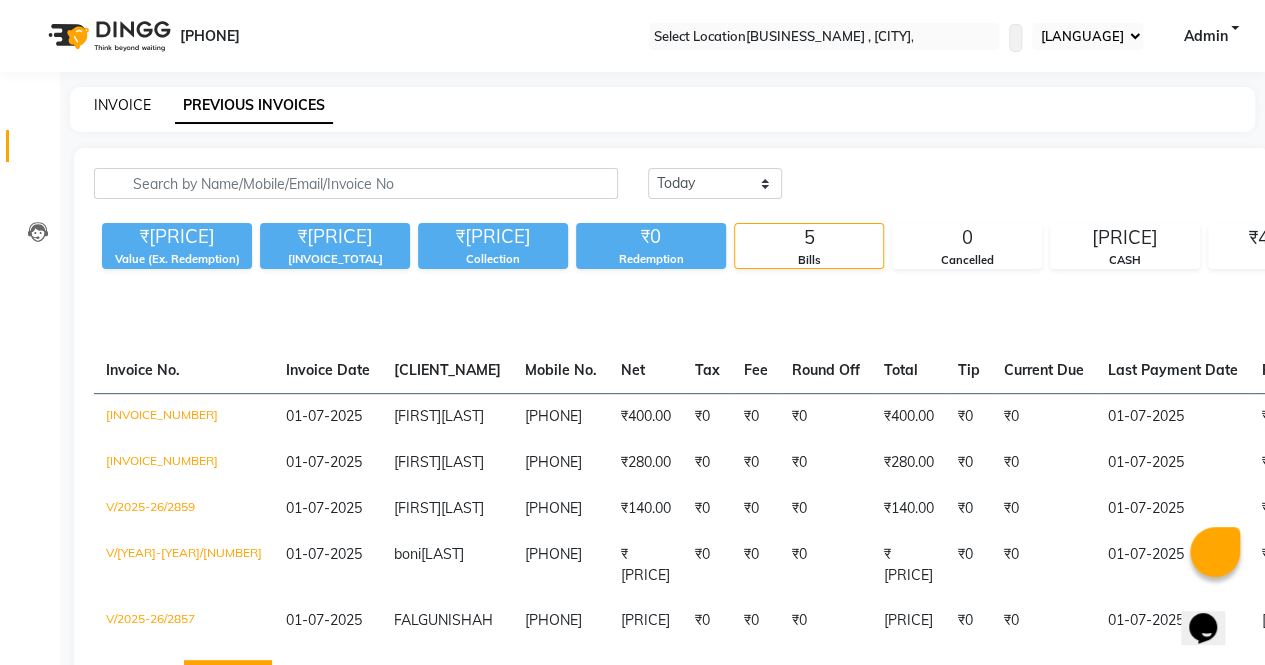 click on "INVOICE" at bounding box center (122, 105) 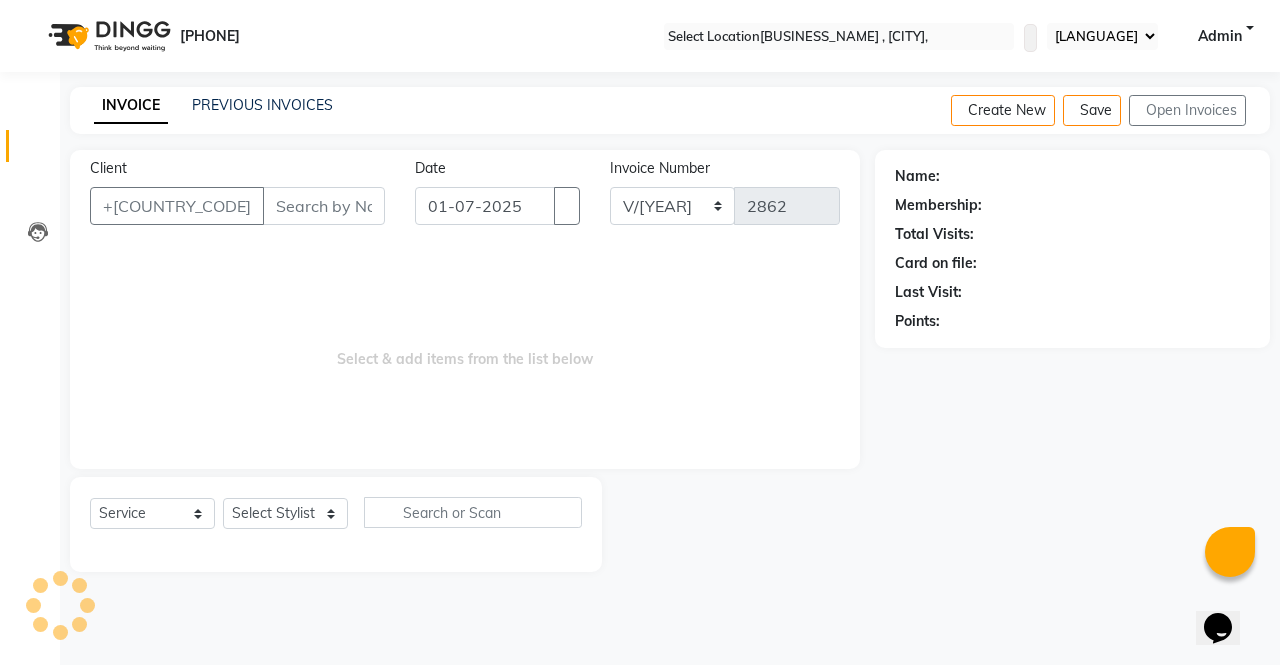 click on "Client" at bounding box center [324, 206] 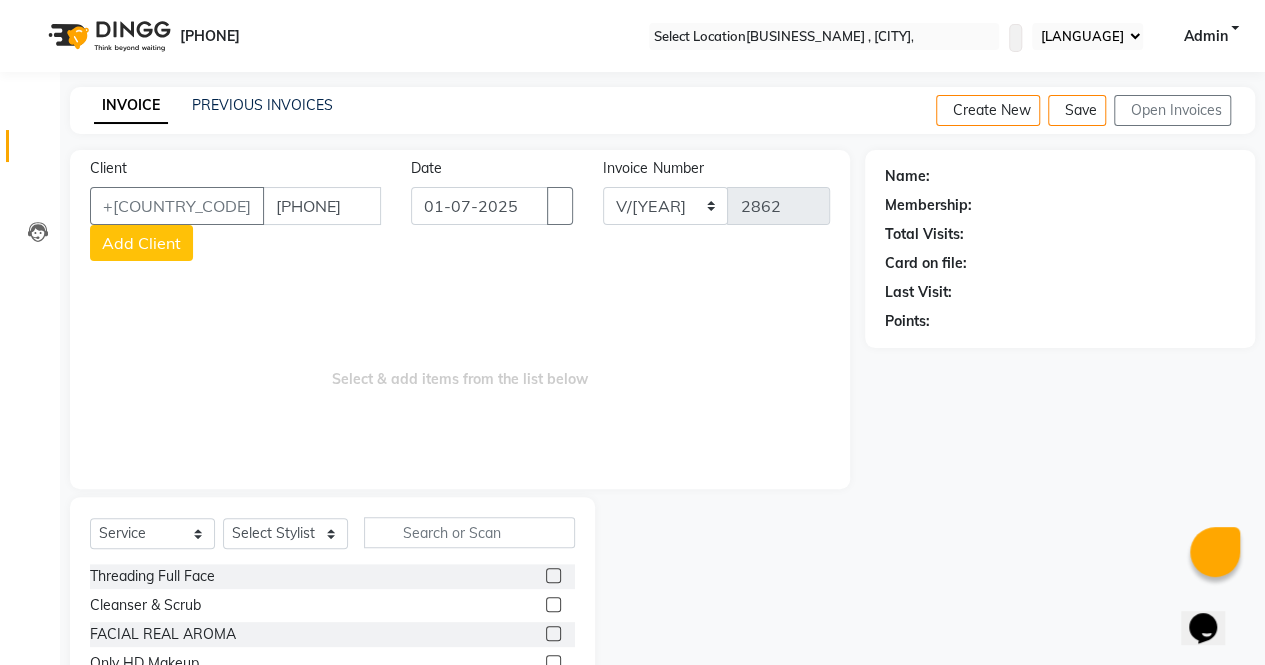 type on "[PHONE]" 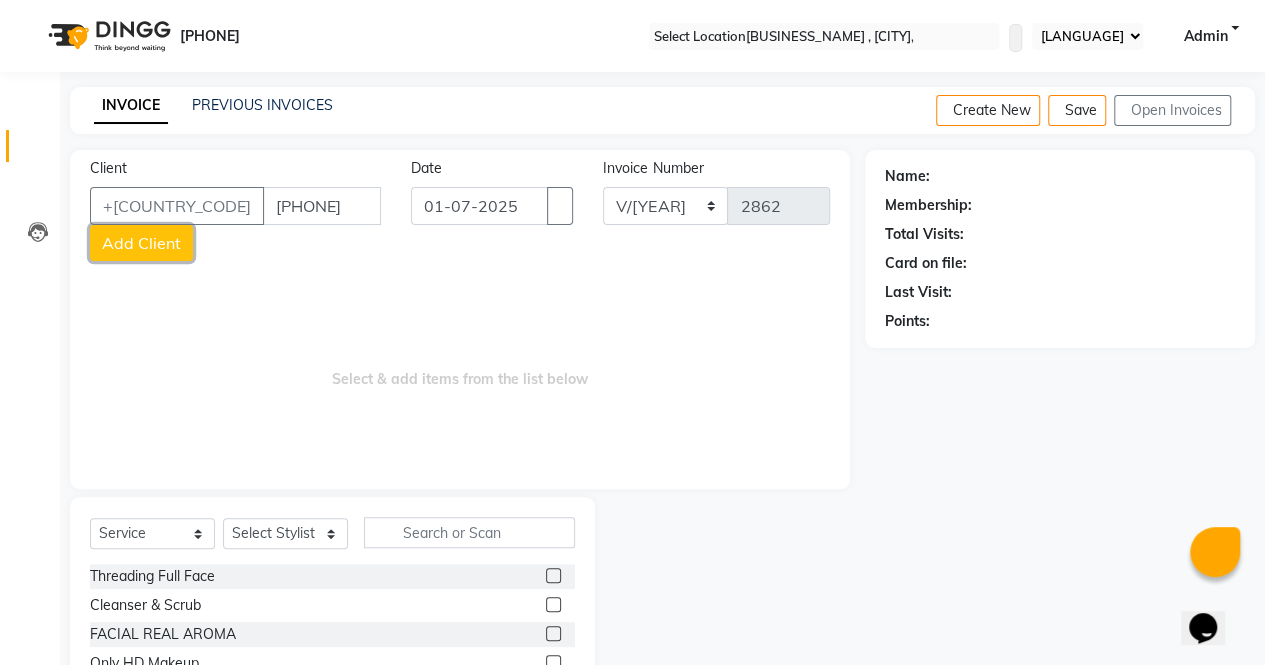 click on "Add Client" at bounding box center [141, 243] 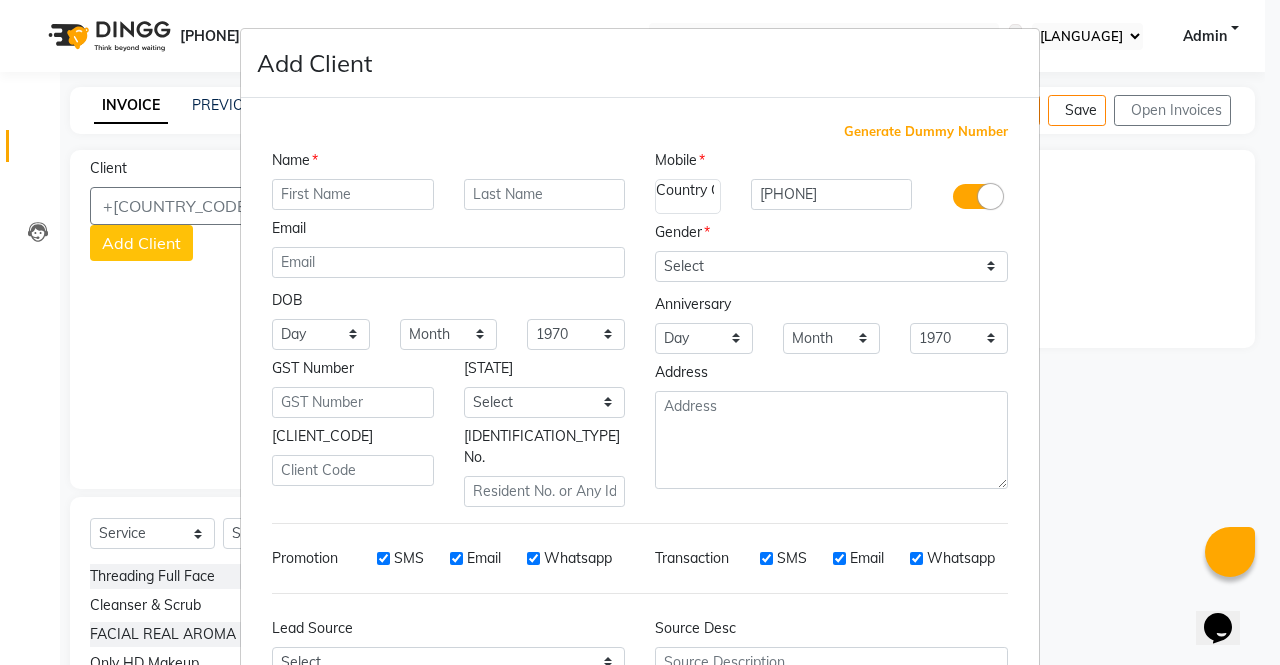 click at bounding box center (353, 194) 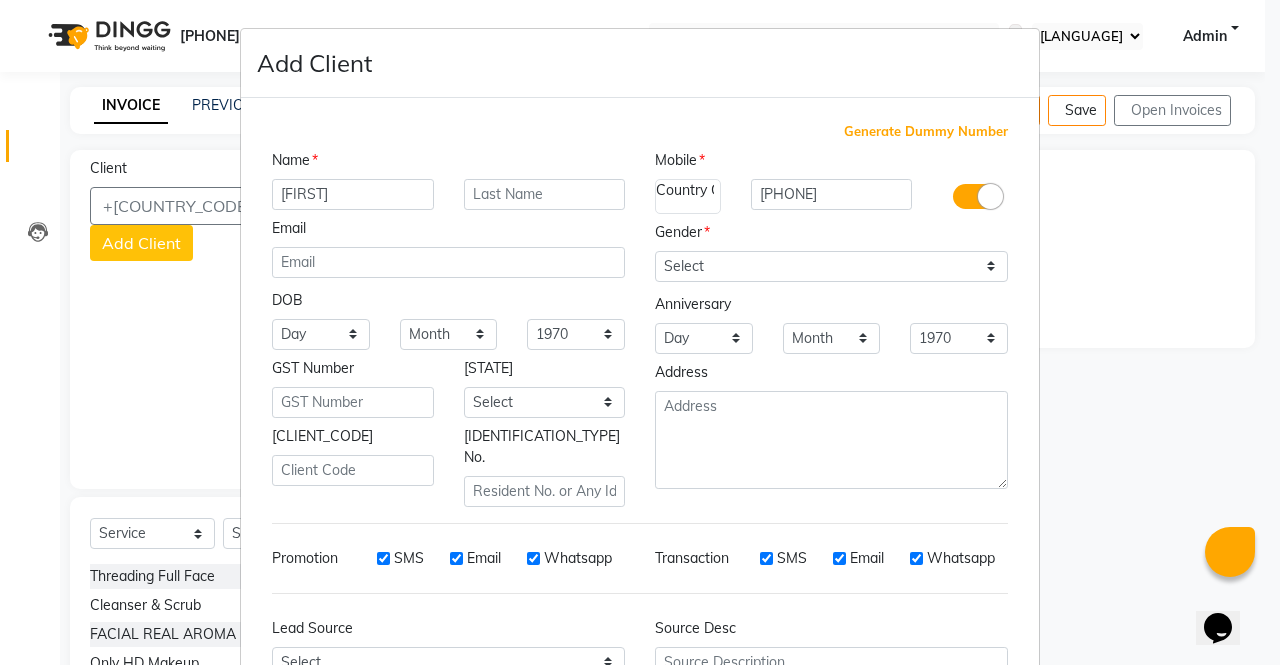 type on "[FIRST]" 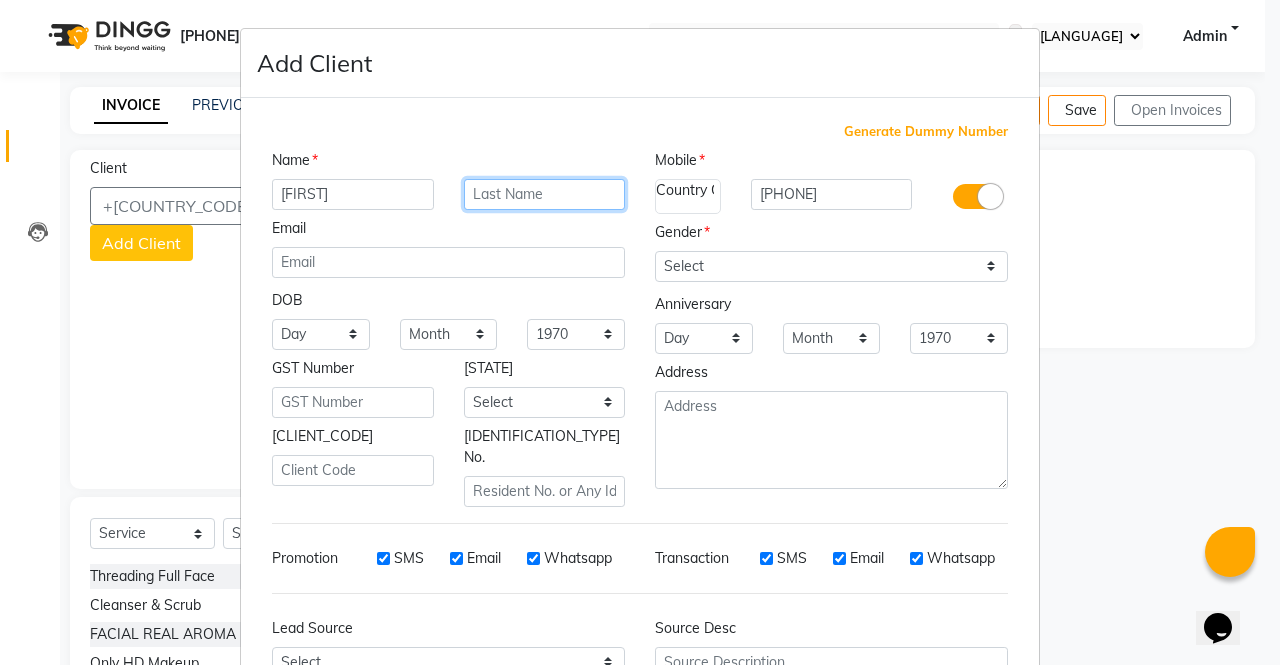 click at bounding box center (545, 194) 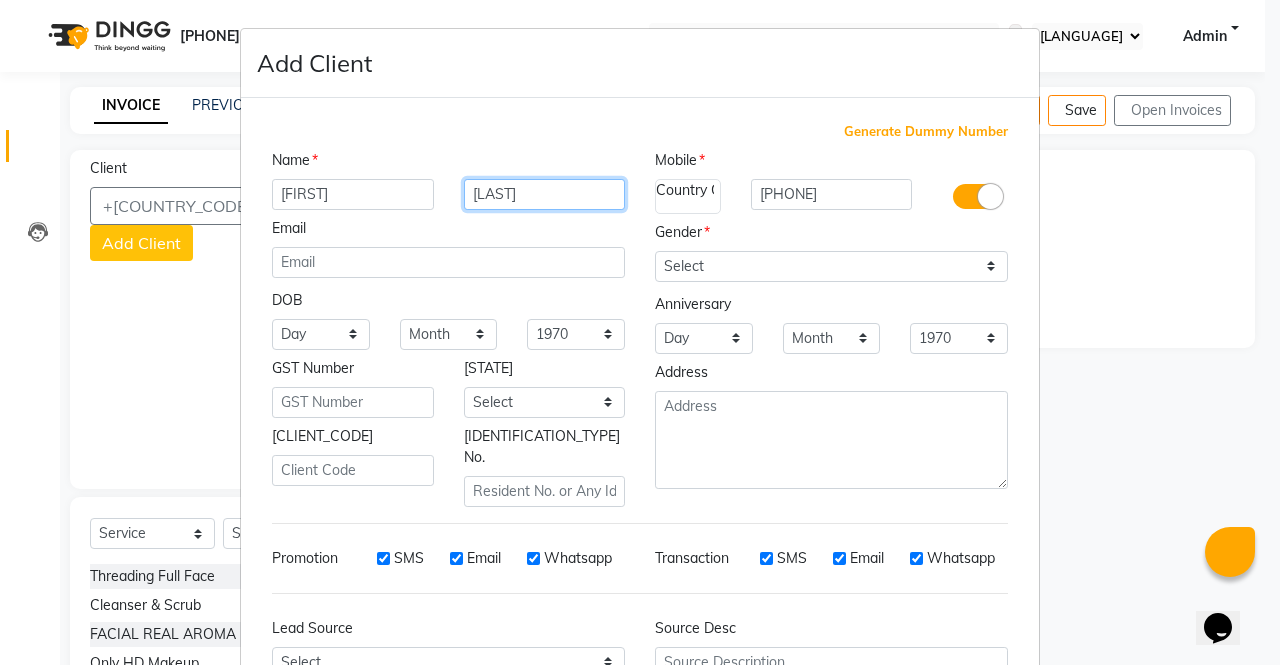 type on "[LAST]" 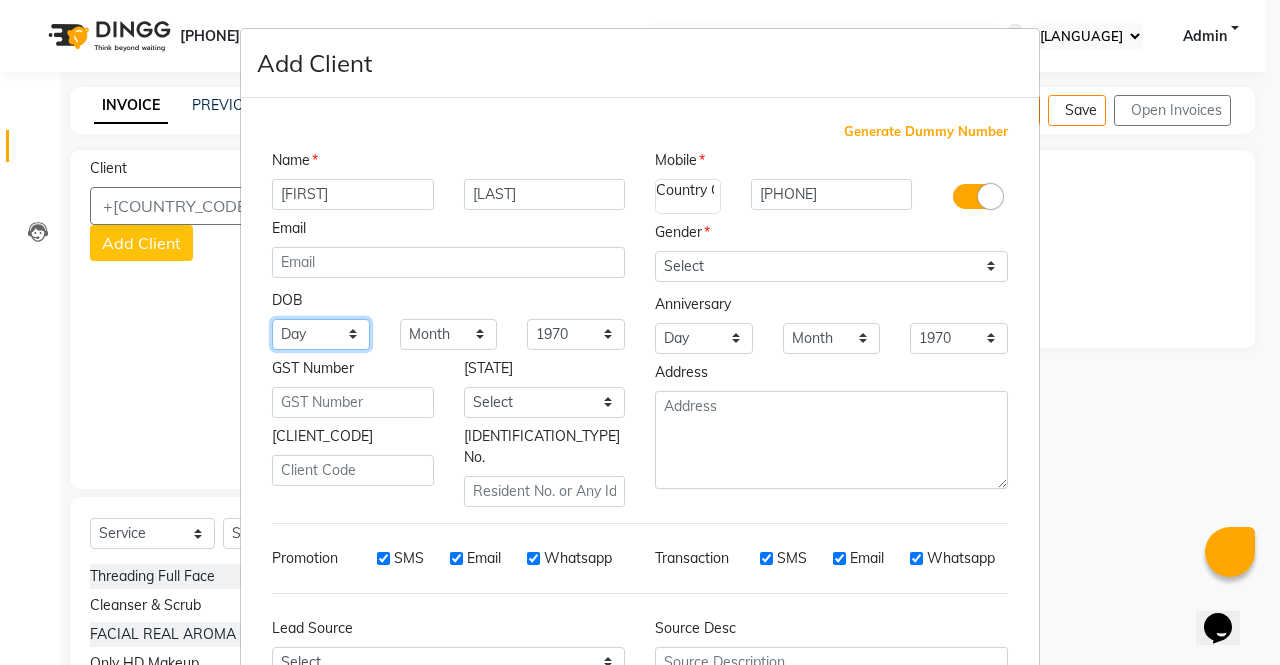 click on "[DAY_RANGE]" at bounding box center [321, 334] 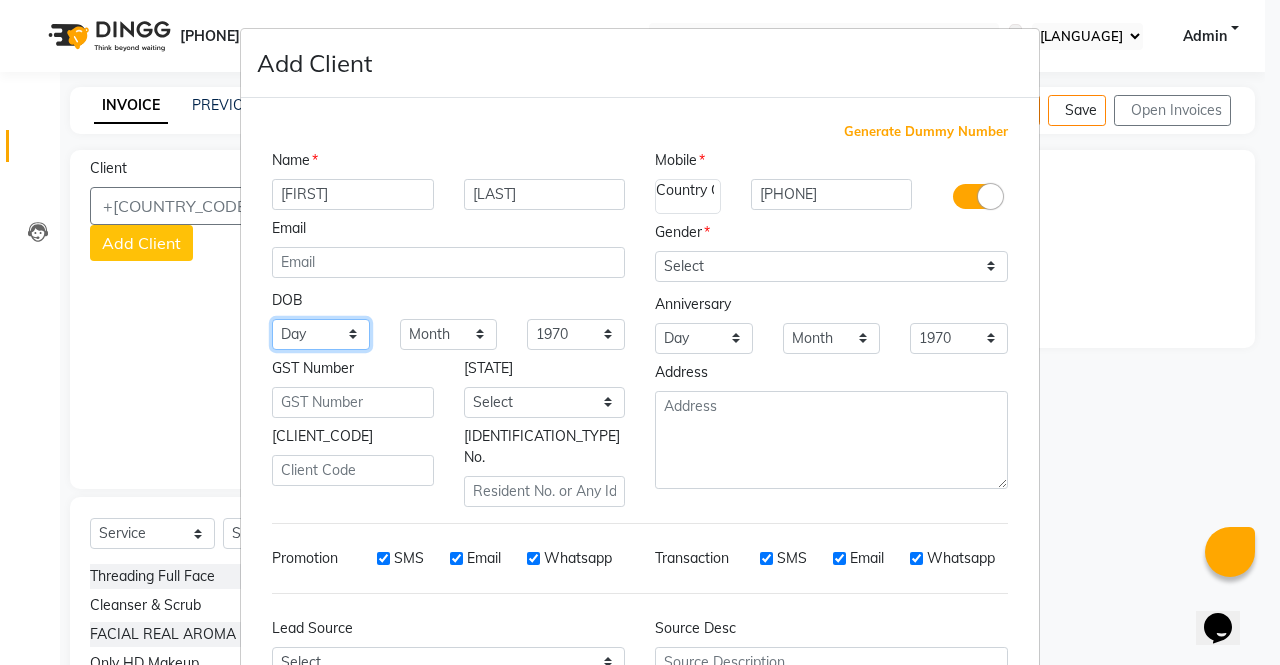 select on "[NUMBER]" 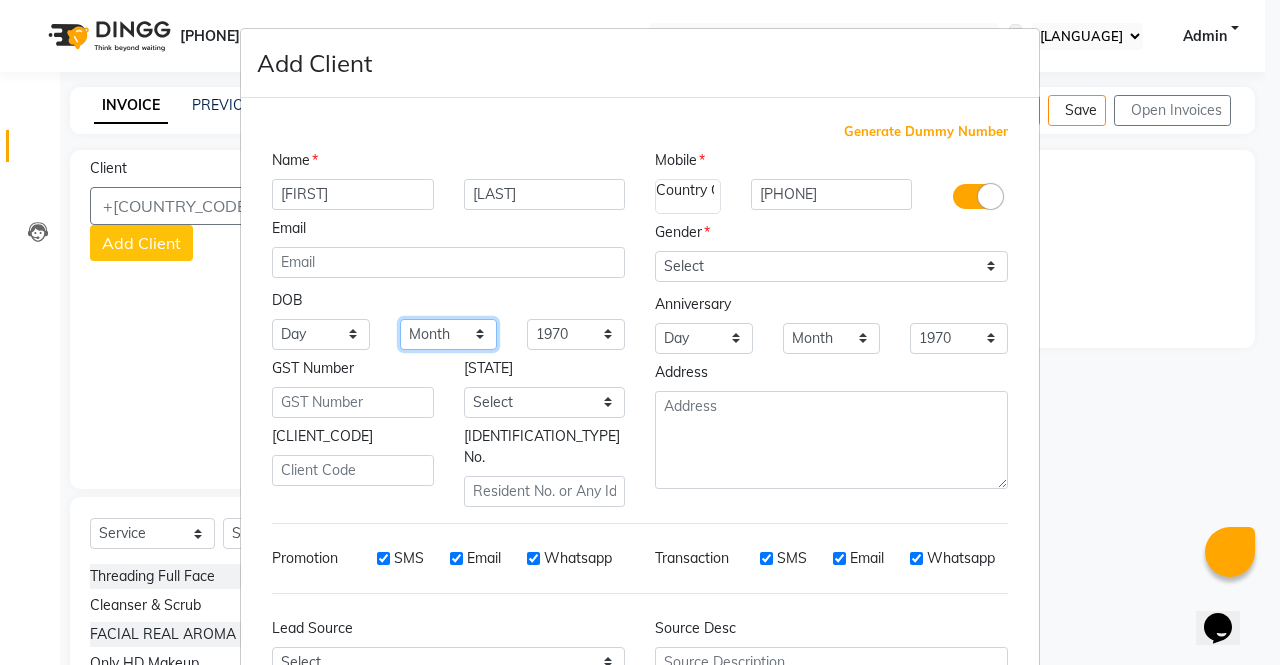 click on "Month January February March April May June July August September October November December" at bounding box center [449, 334] 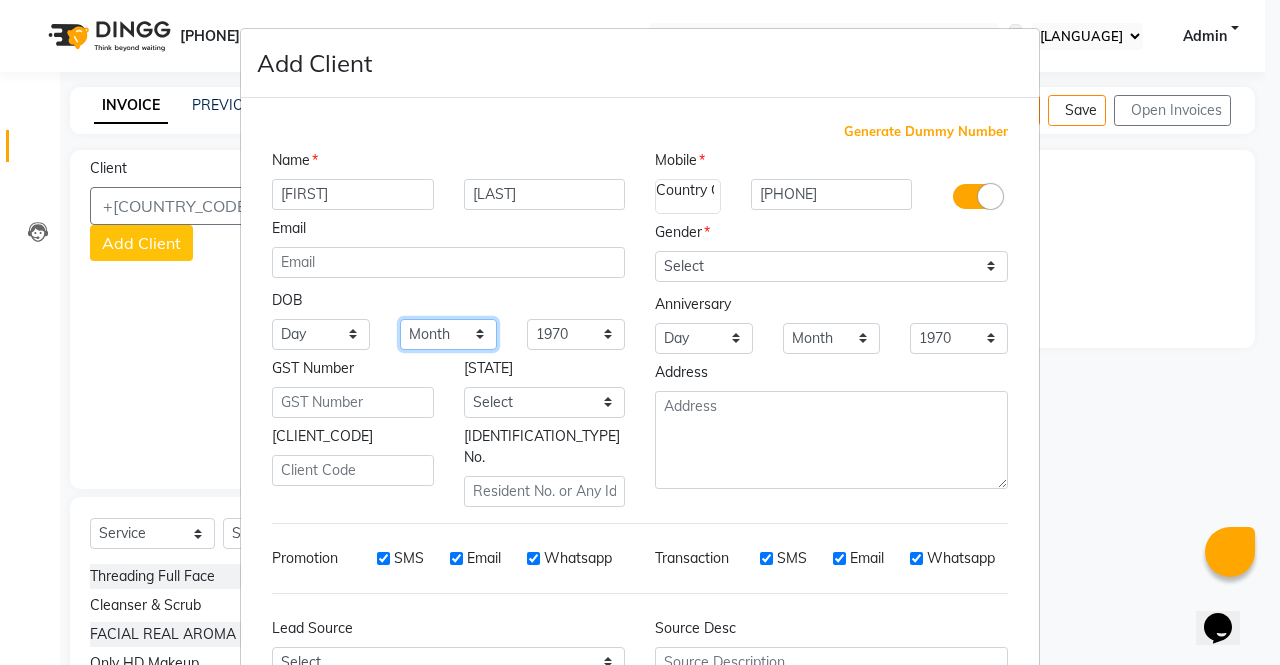 select on "08" 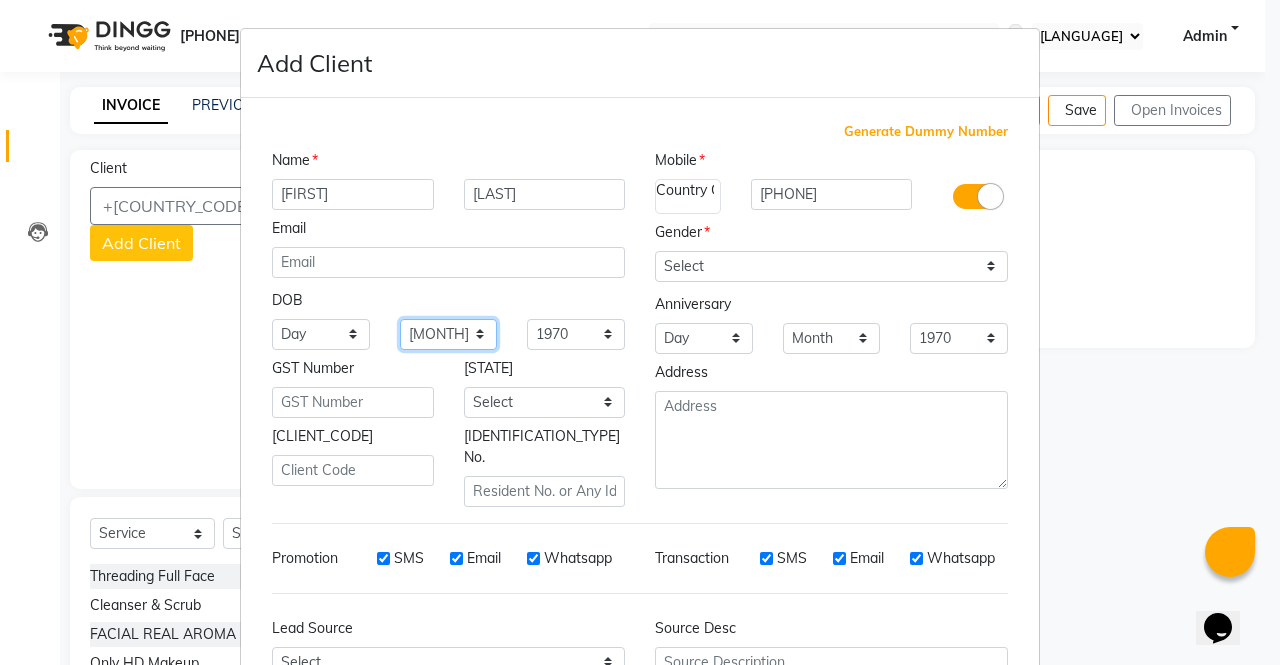 click on "Month January February March April May June July August September October November December" at bounding box center (449, 334) 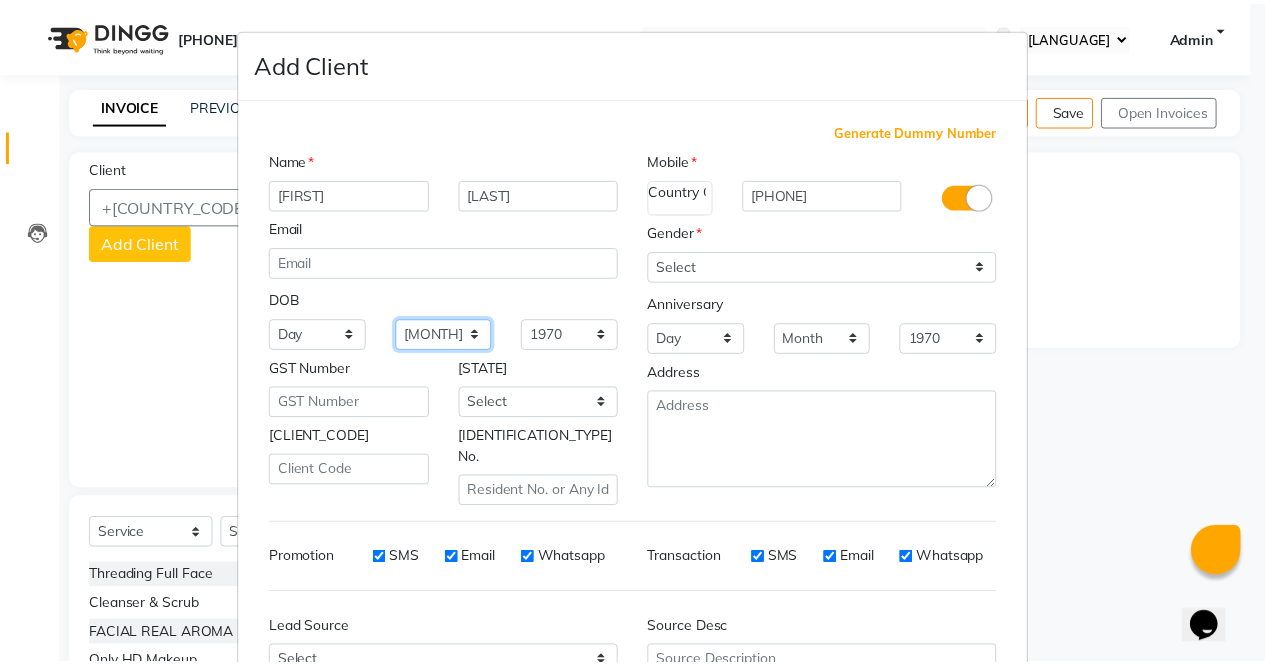 scroll, scrollTop: 180, scrollLeft: 0, axis: vertical 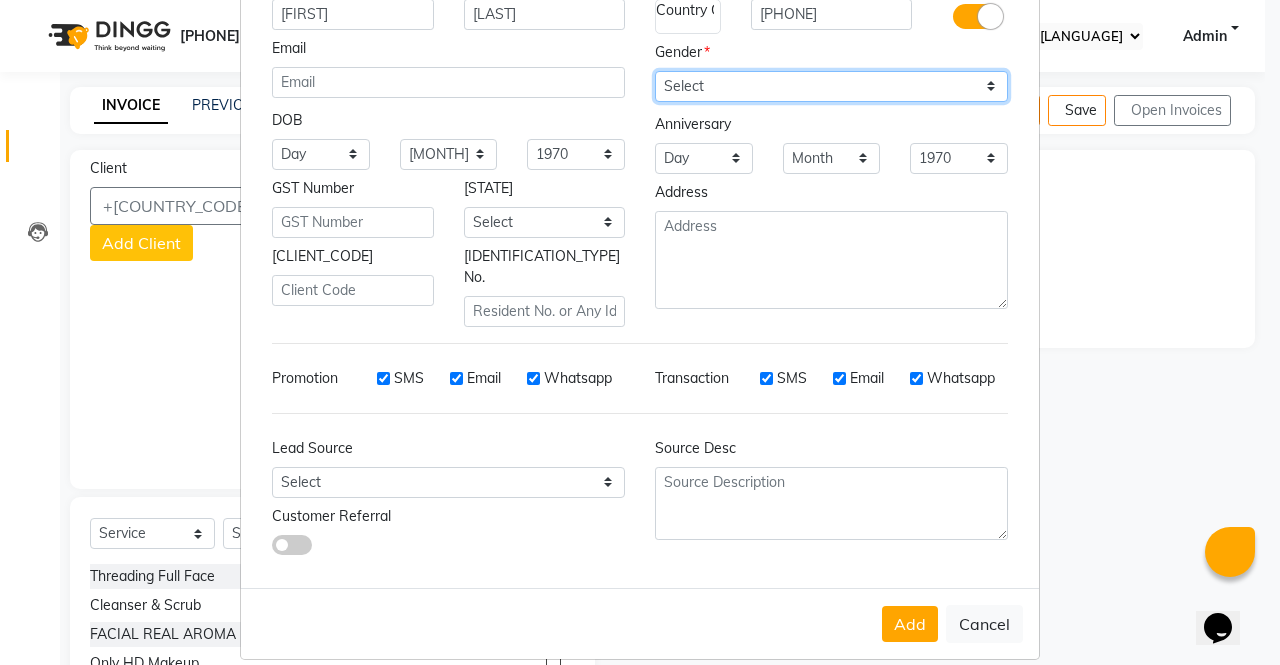 click on "Select [GENDER] [GENDER] [GENDER] [GENDER]" at bounding box center (831, 86) 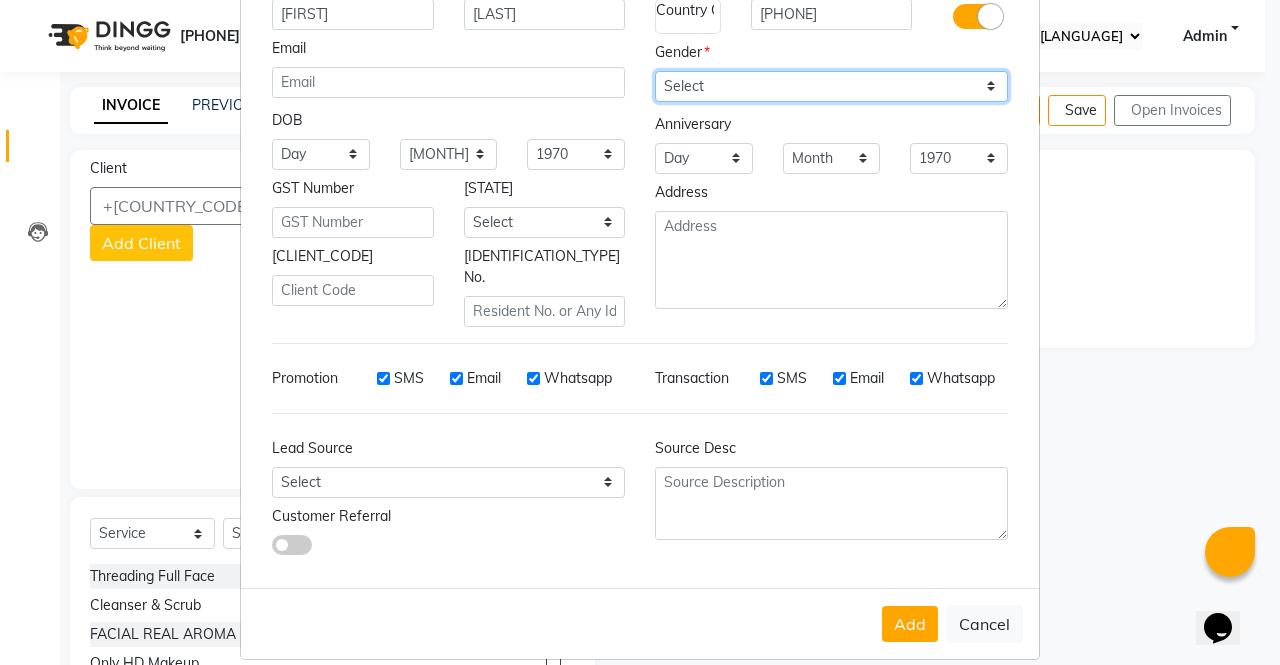 select on "female" 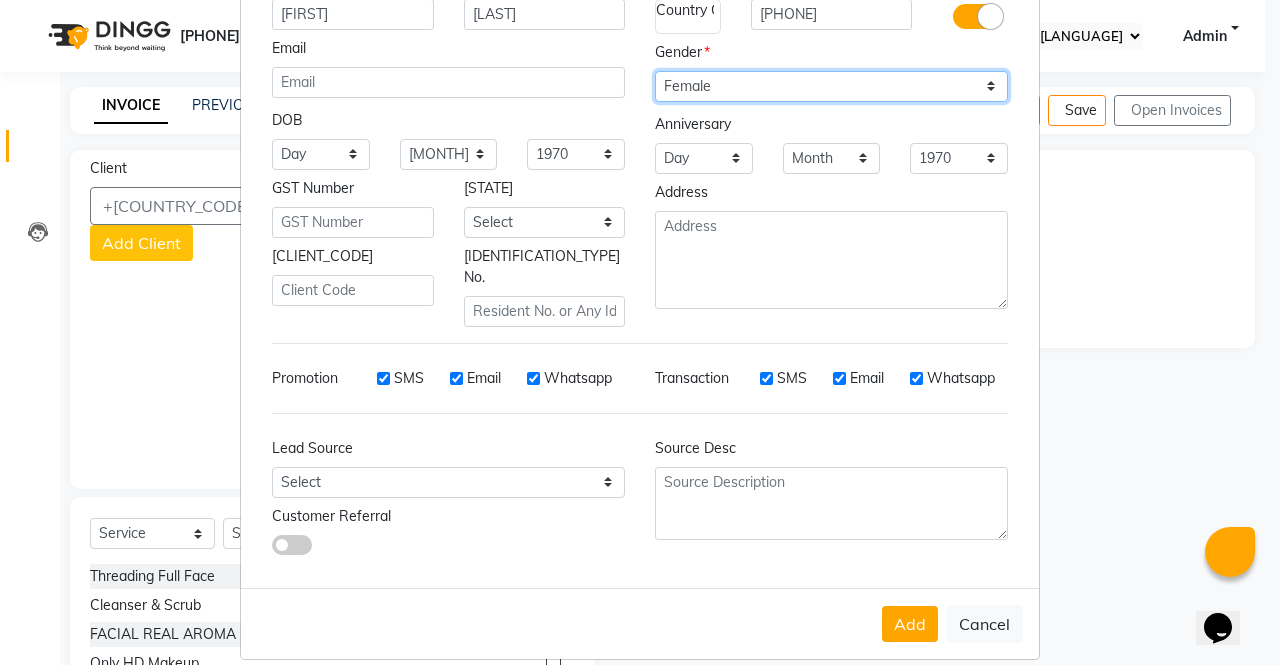 click on "Select [GENDER] [GENDER] [GENDER] [GENDER]" at bounding box center (831, 86) 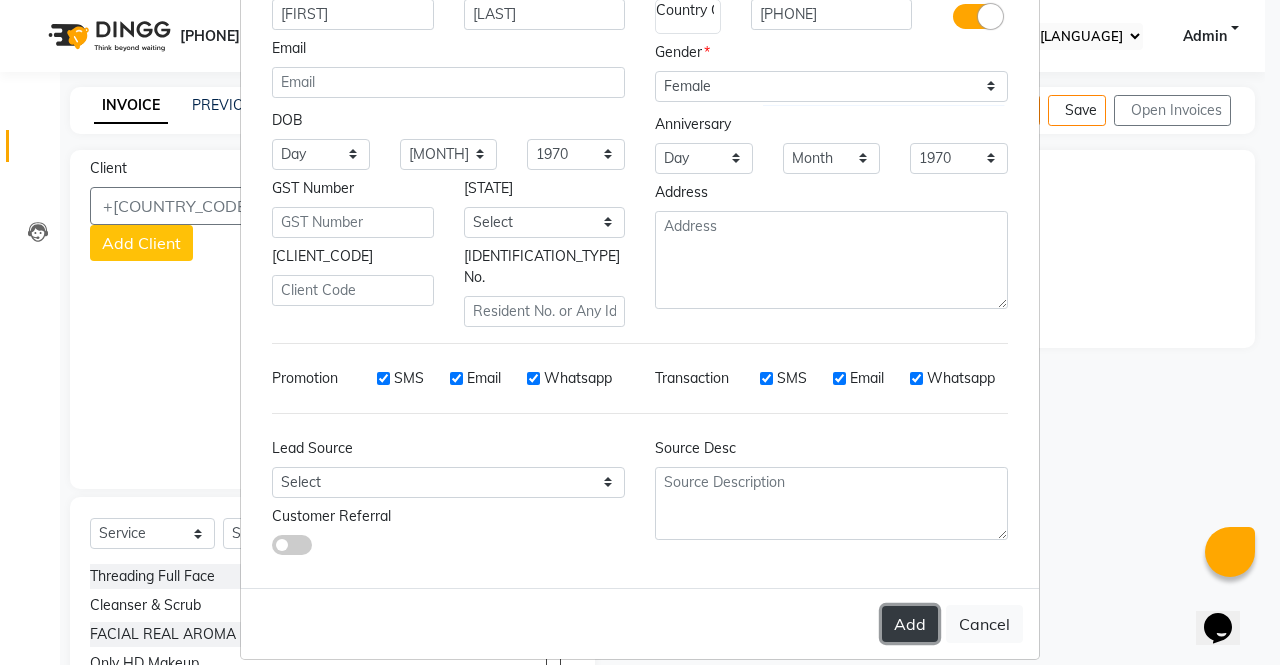 click on "Add" at bounding box center (910, 624) 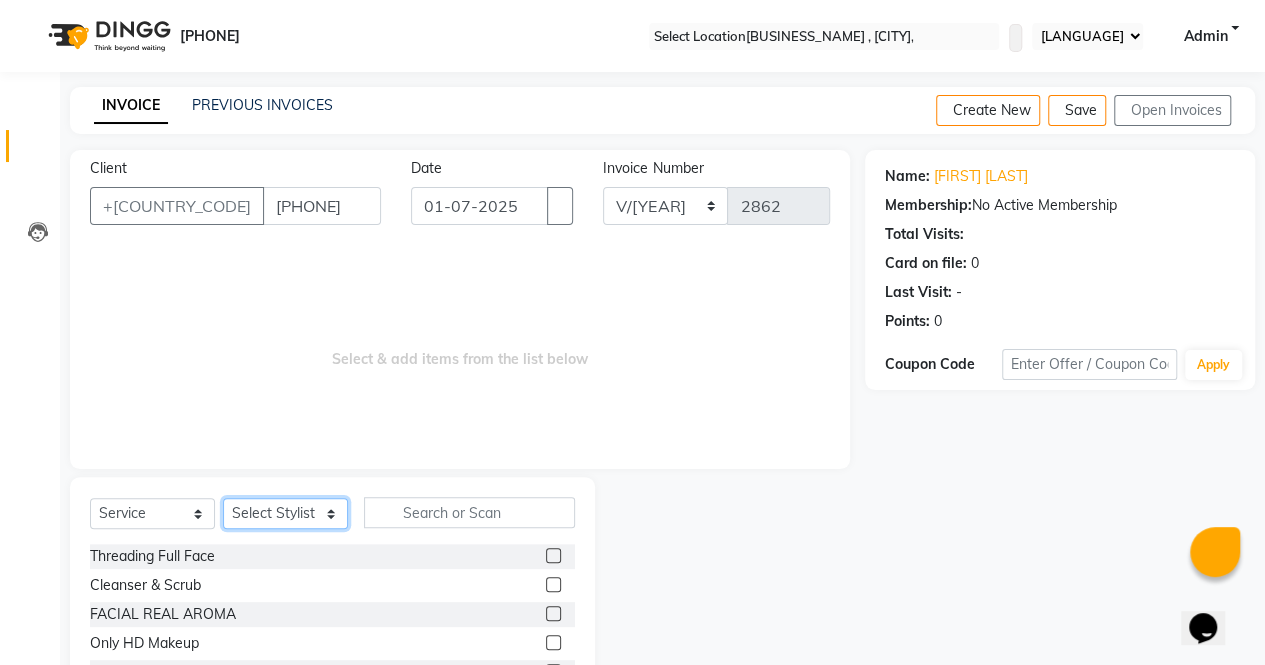 click on "Select Stylist archana  asha  chetna  deepika prajapati heta  jagruti payal riddhi khandala shanti  sona  ura usha di vaishali vaishnavi  vidhi" at bounding box center (285, 513) 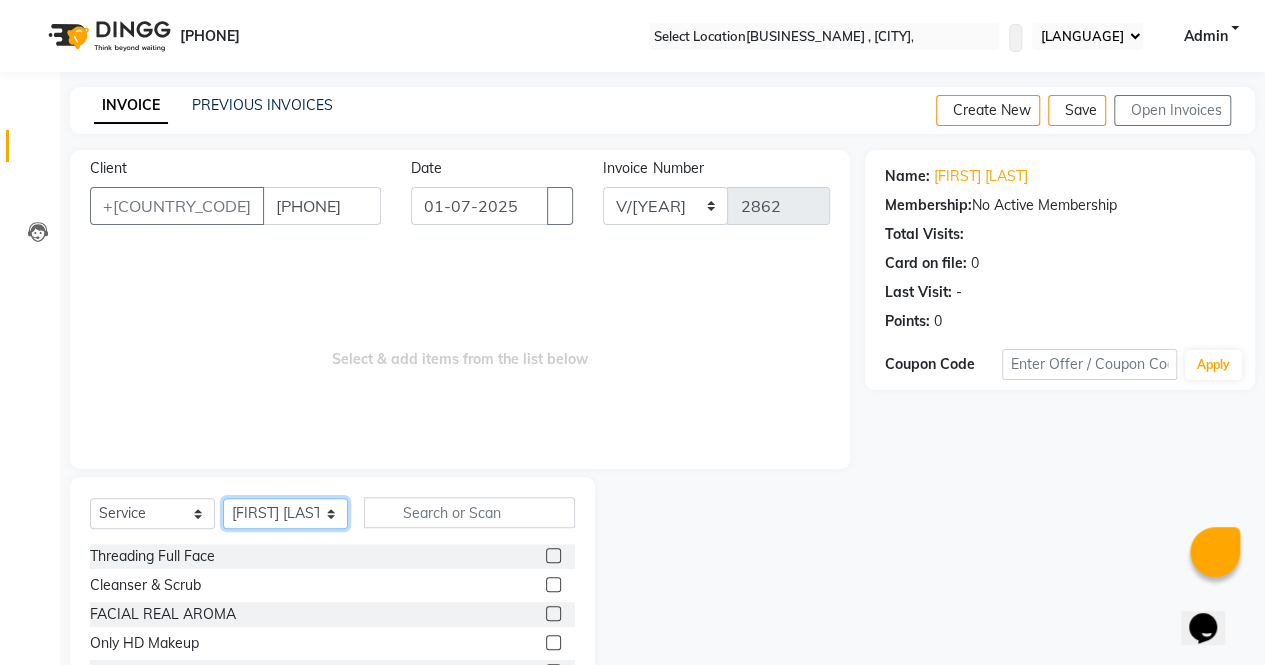 click on "Select Stylist archana  asha  chetna  deepika prajapati heta  jagruti payal riddhi khandala shanti  sona  ura usha di vaishali vaishnavi  vidhi" at bounding box center (285, 513) 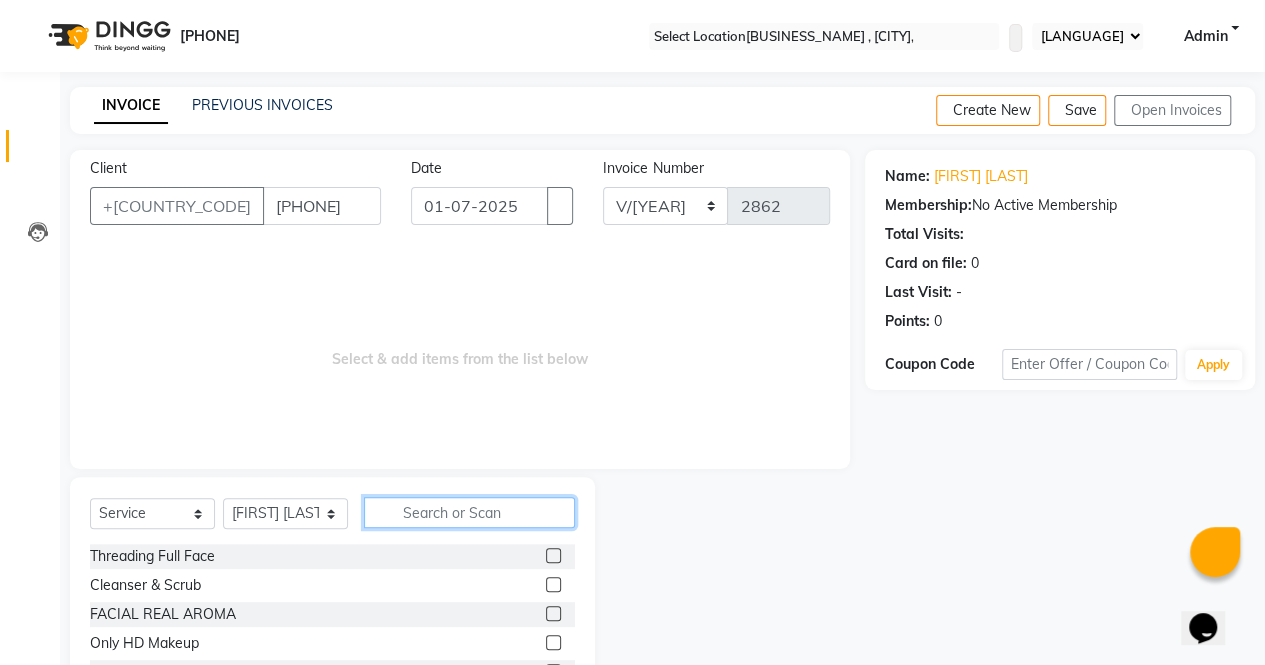 click at bounding box center (469, 512) 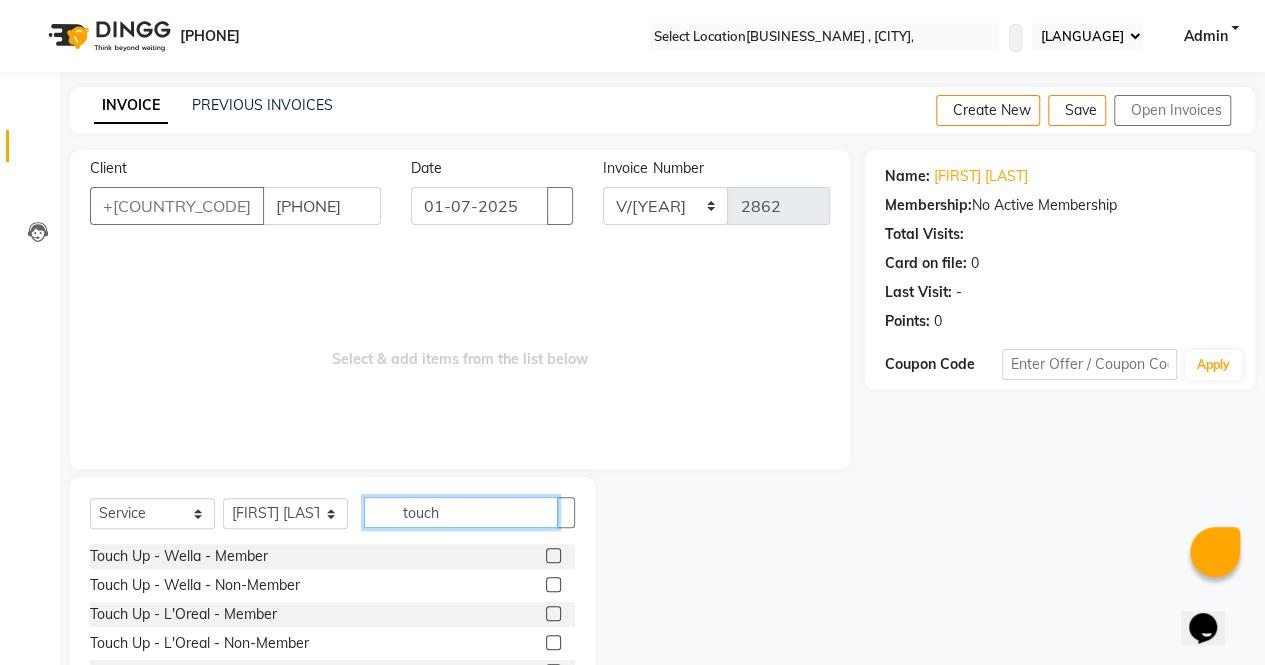 type on "touch" 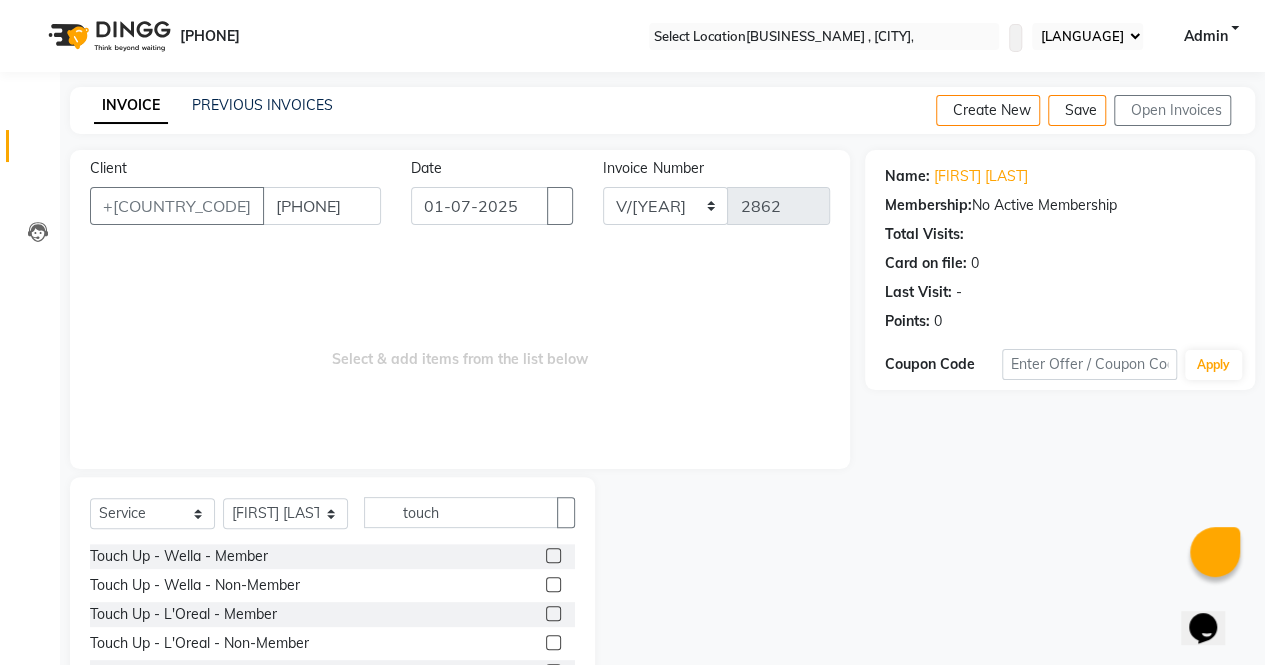 click at bounding box center (553, 584) 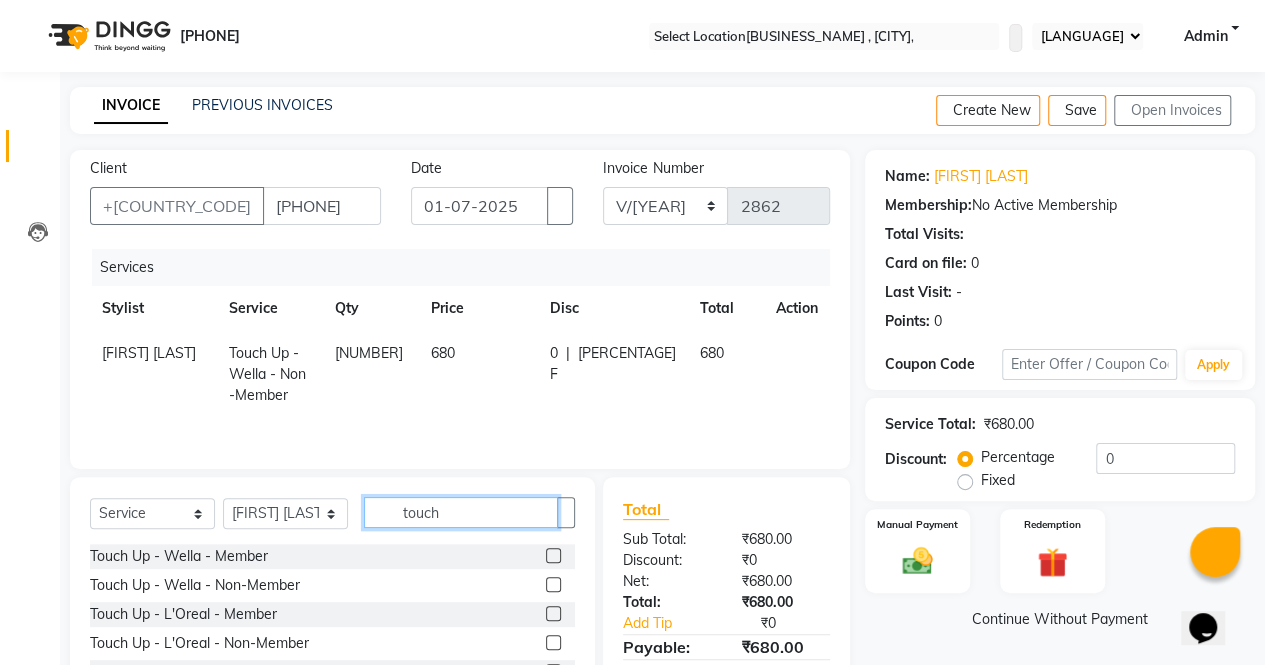 click on "touch" at bounding box center [461, 512] 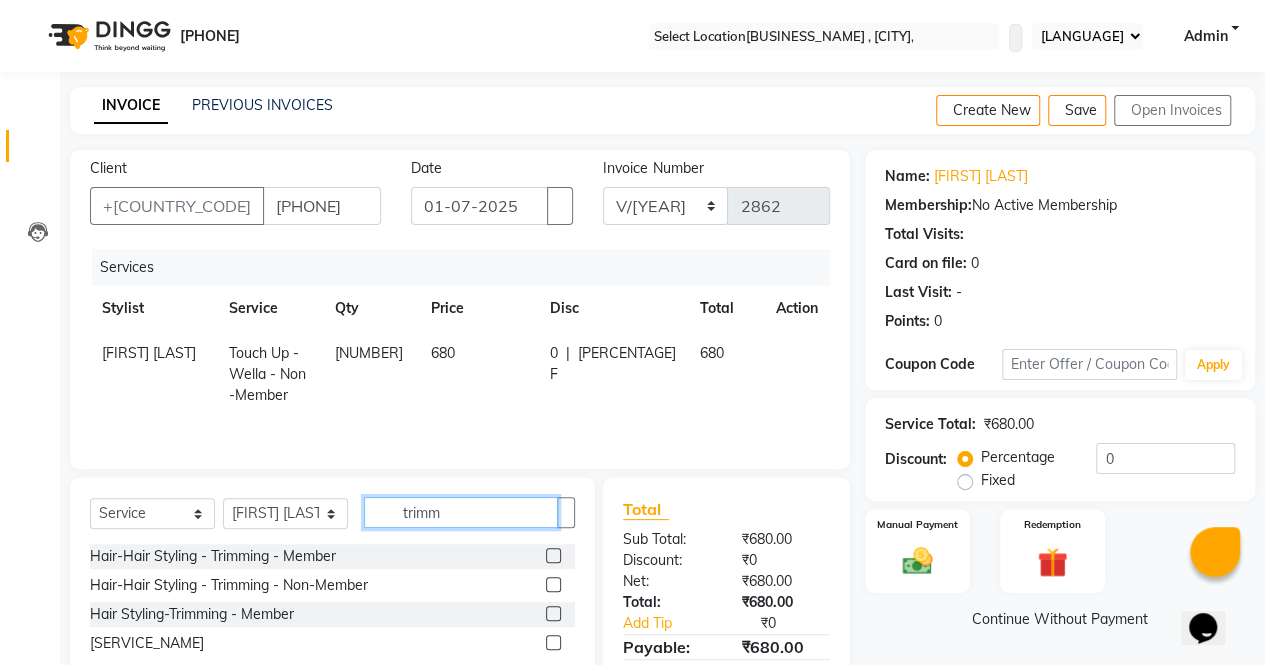 type on "trimm" 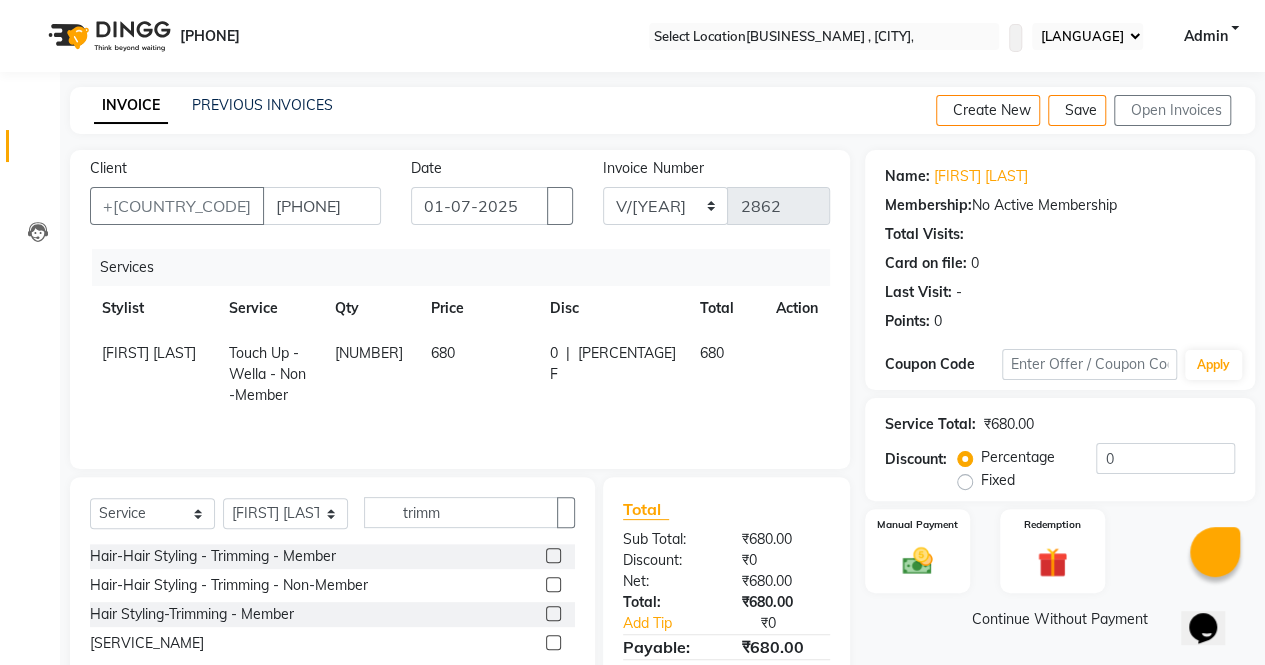 click at bounding box center [553, 584] 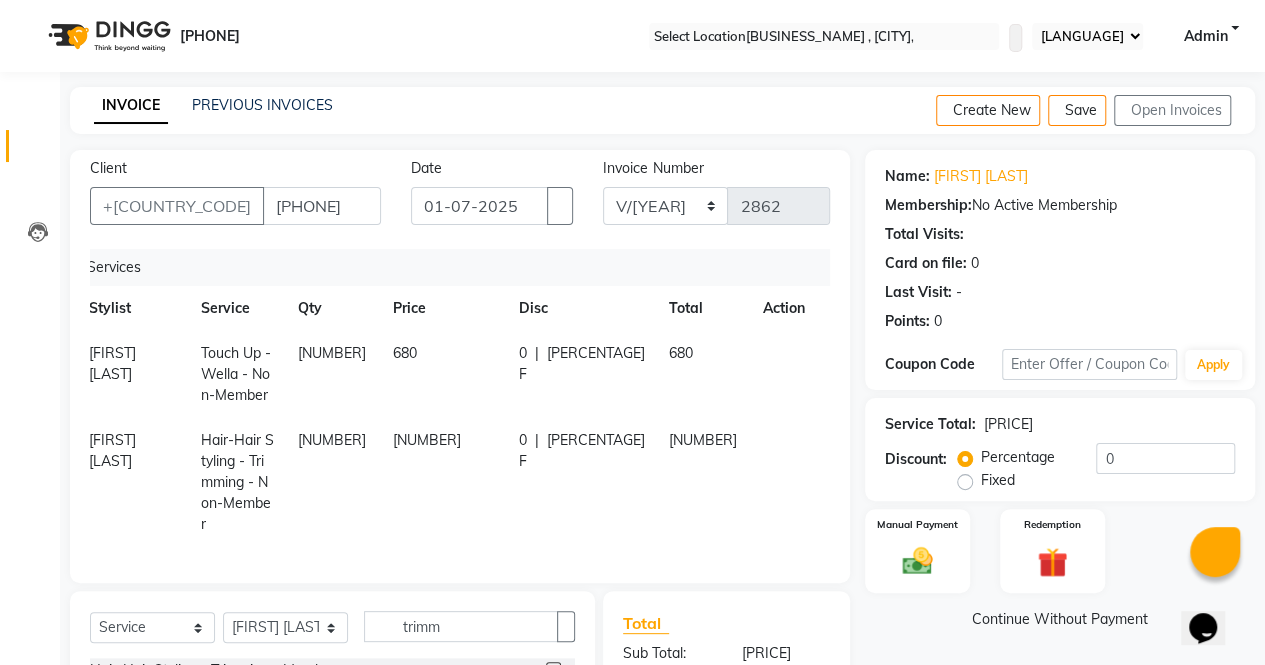 scroll, scrollTop: 0, scrollLeft: 14, axis: horizontal 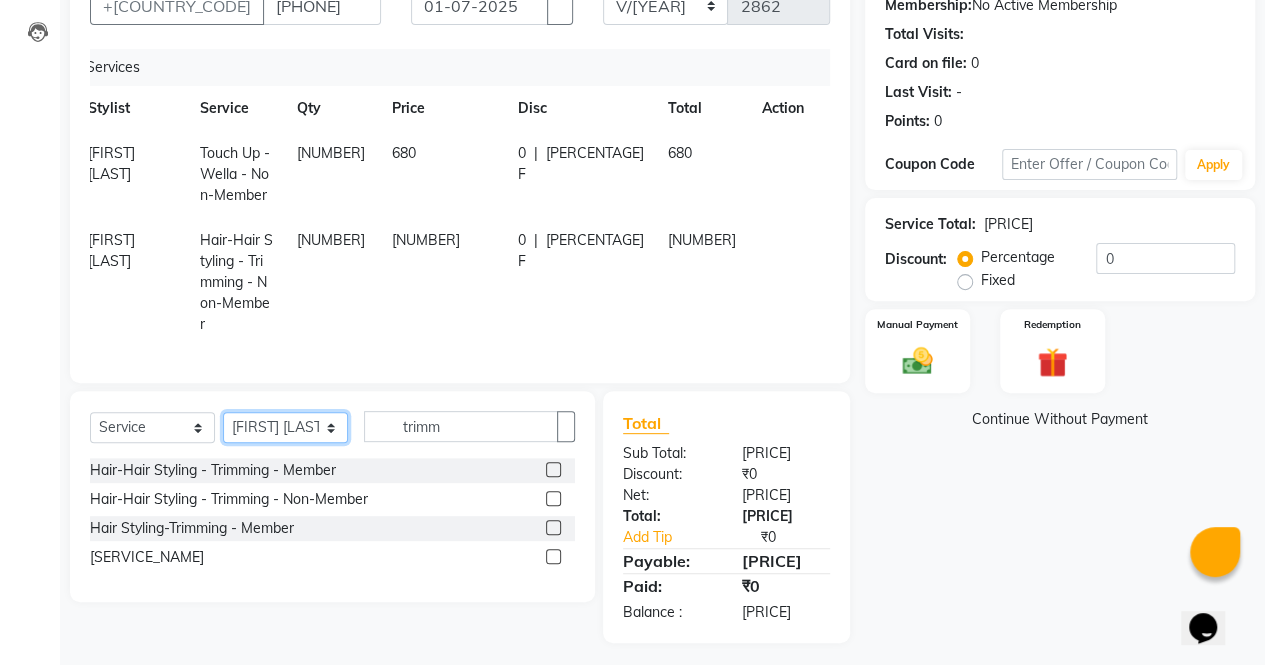 click on "Select Stylist archana  asha  chetna  deepika prajapati heta  jagruti payal riddhi khandala shanti  sona  ura usha di vaishali vaishnavi  vidhi" at bounding box center [285, 427] 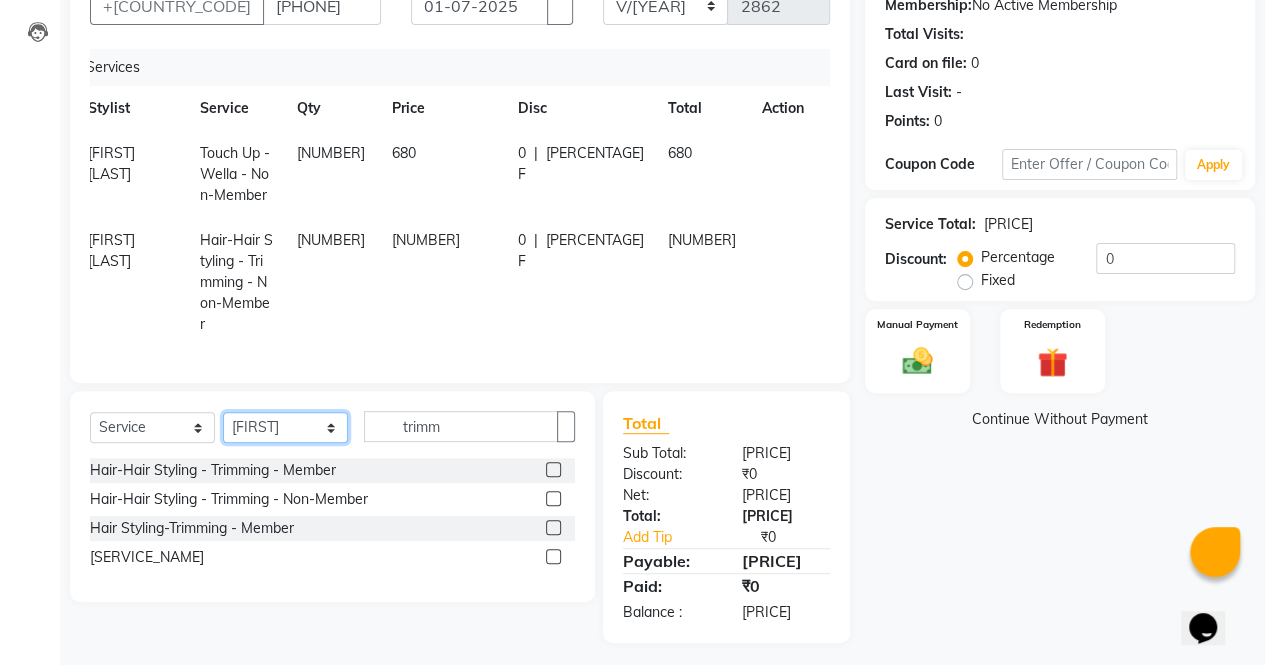 click on "Select Stylist archana  asha  chetna  deepika prajapati heta  jagruti payal riddhi khandala shanti  sona  ura usha di vaishali vaishnavi  vidhi" at bounding box center [285, 427] 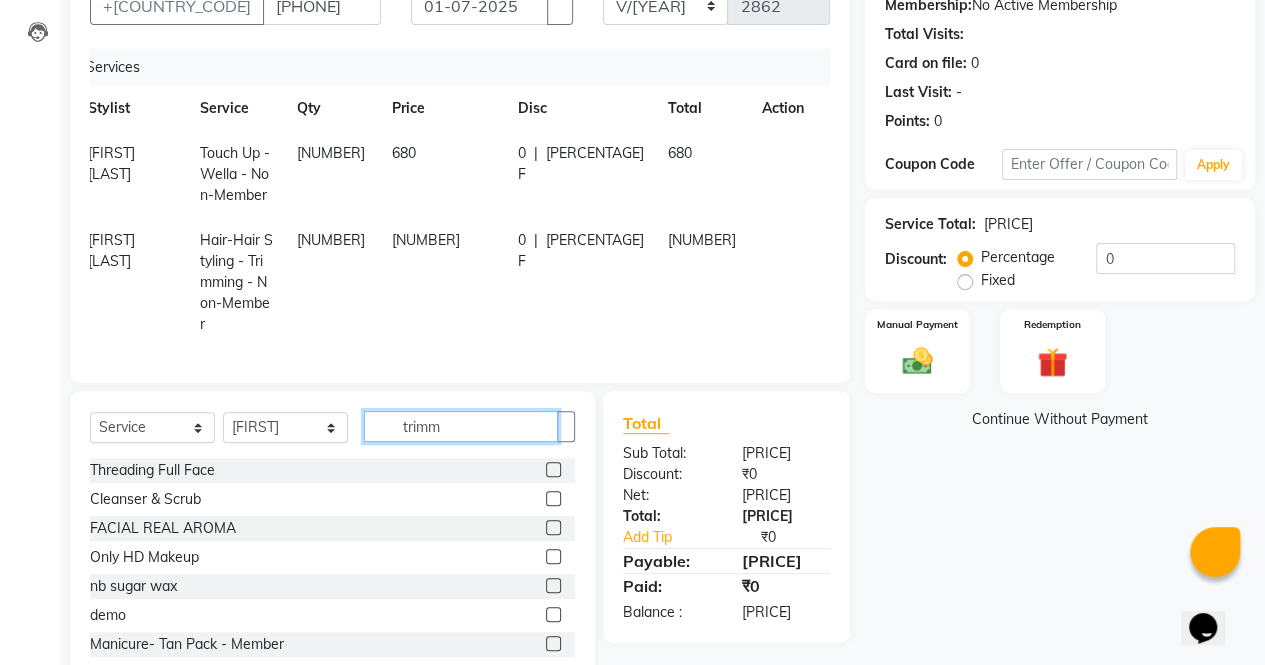 click on "trimm" at bounding box center [461, 426] 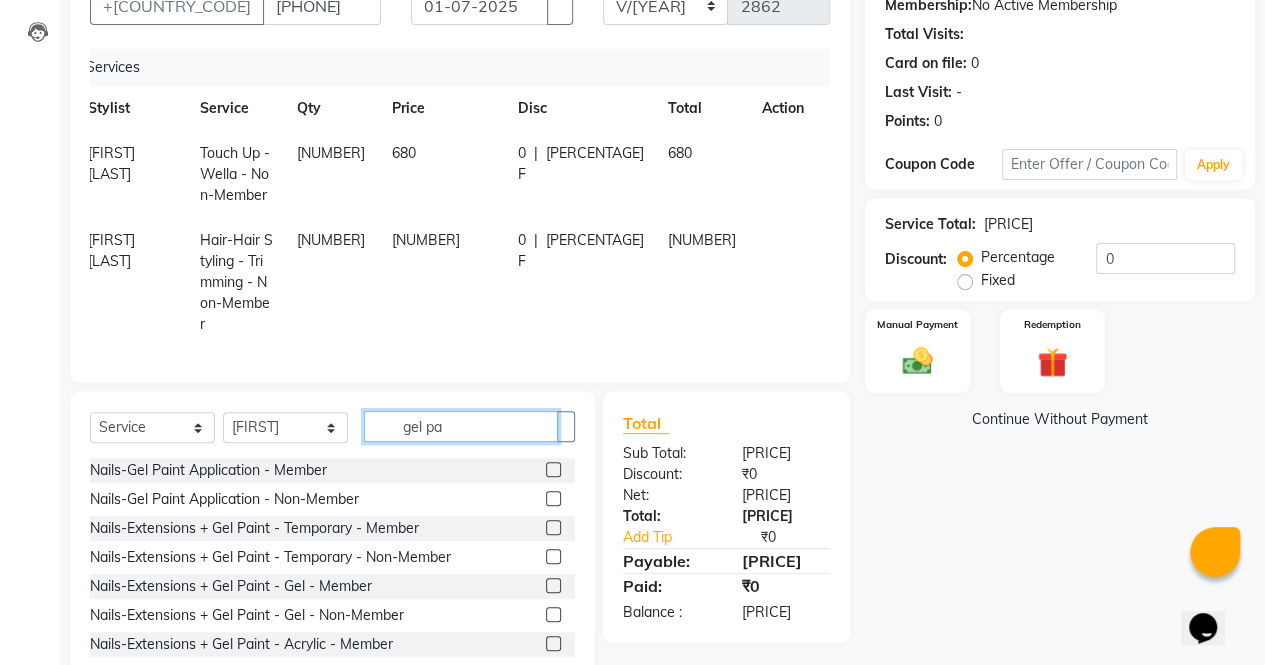 type on "gel pa" 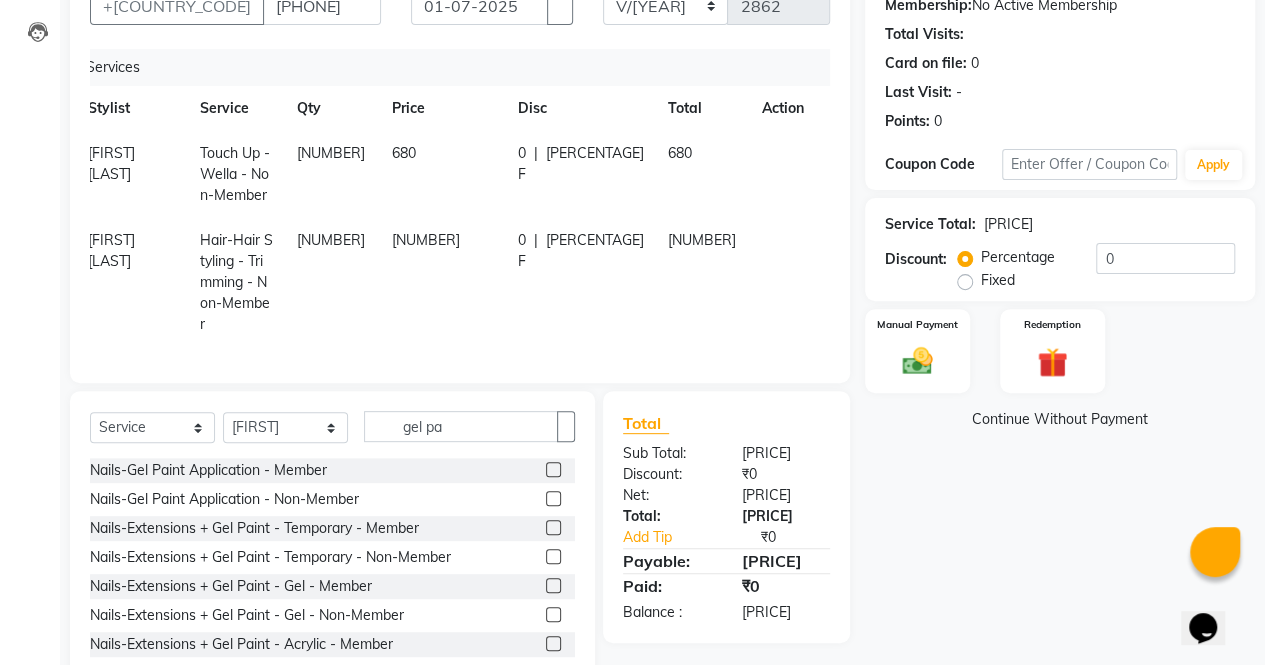 click at bounding box center [553, 556] 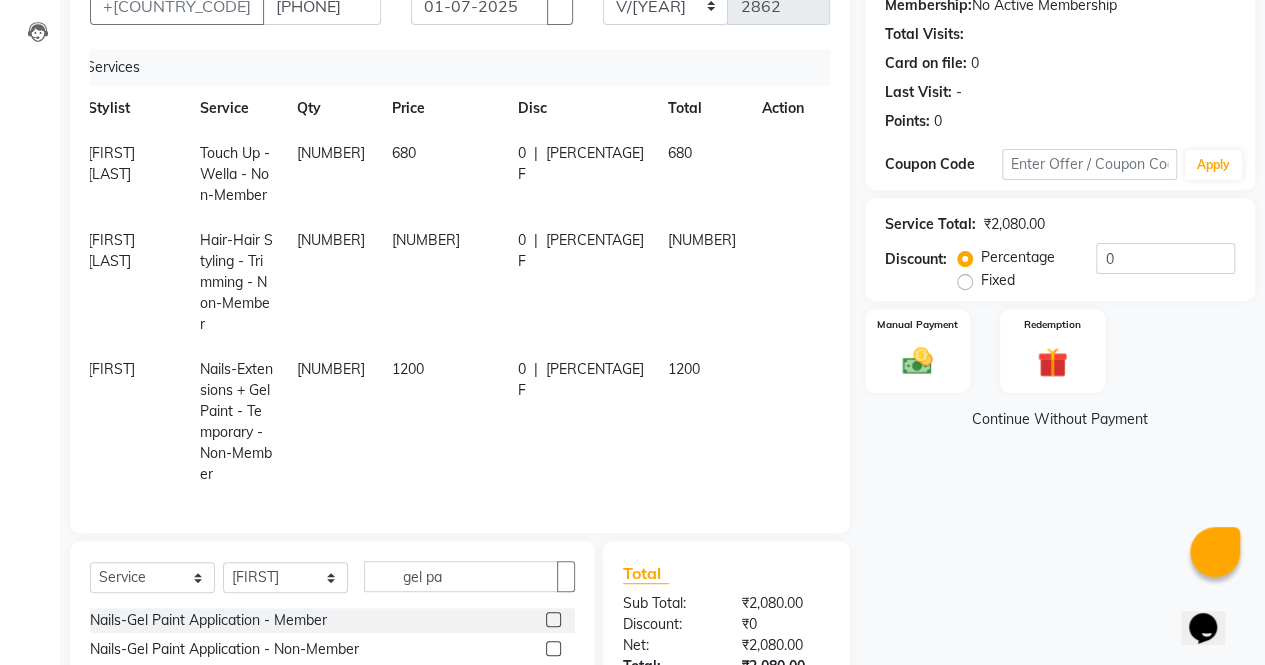 click at bounding box center [770, 143] 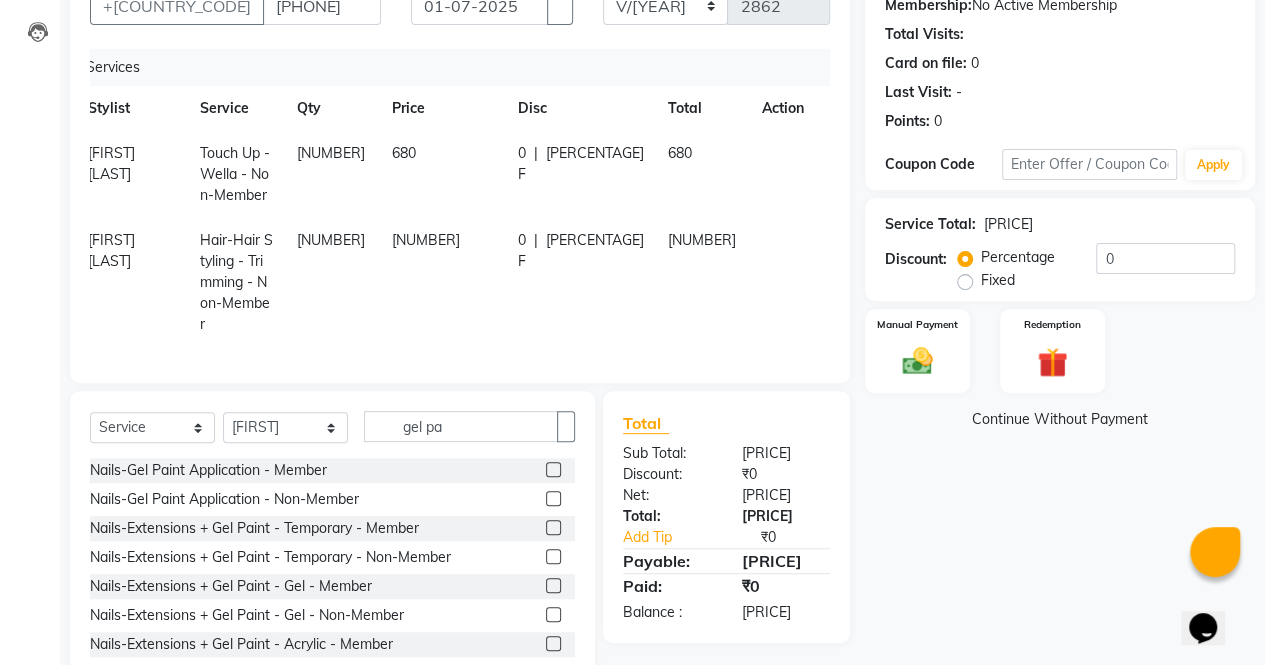 click at bounding box center [553, 498] 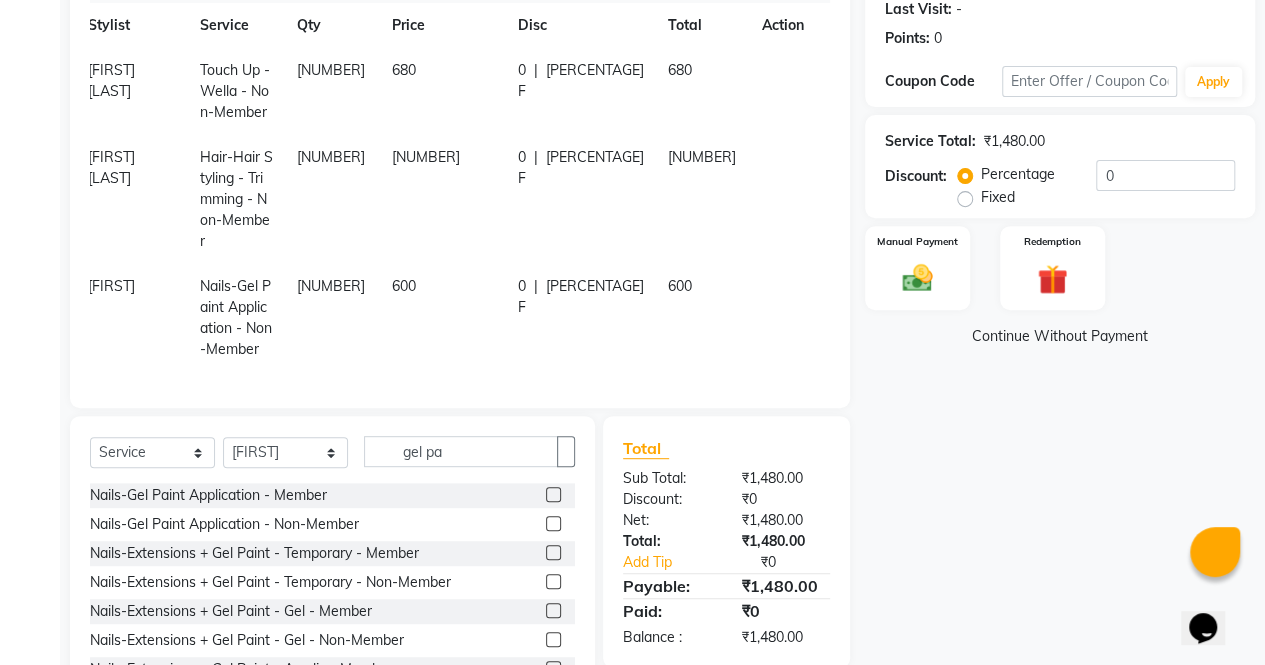 scroll, scrollTop: 284, scrollLeft: 0, axis: vertical 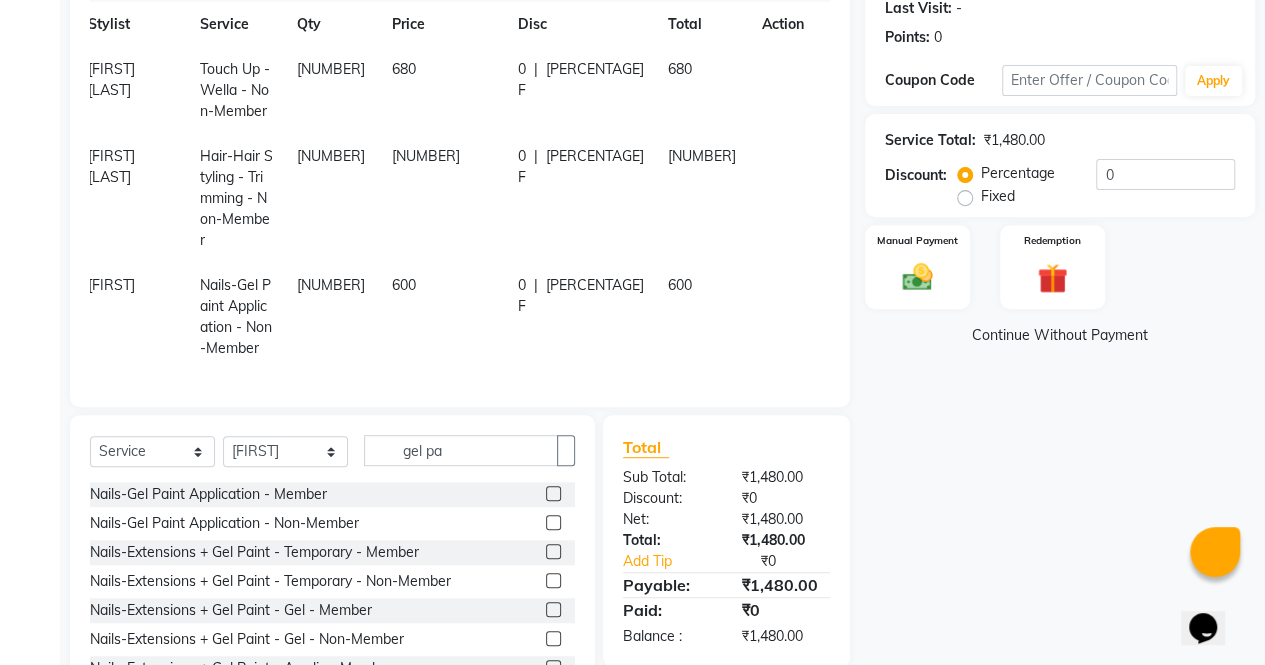 click at bounding box center (553, 522) 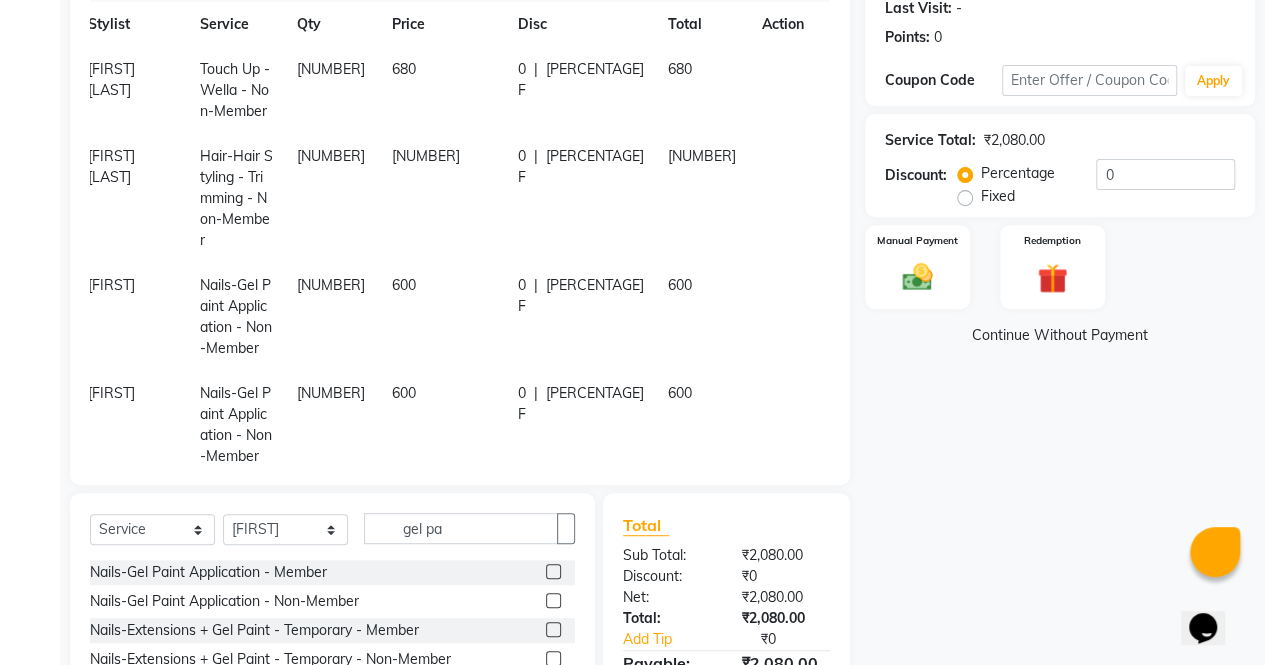 click on "[FIRST]" at bounding box center (111, 79) 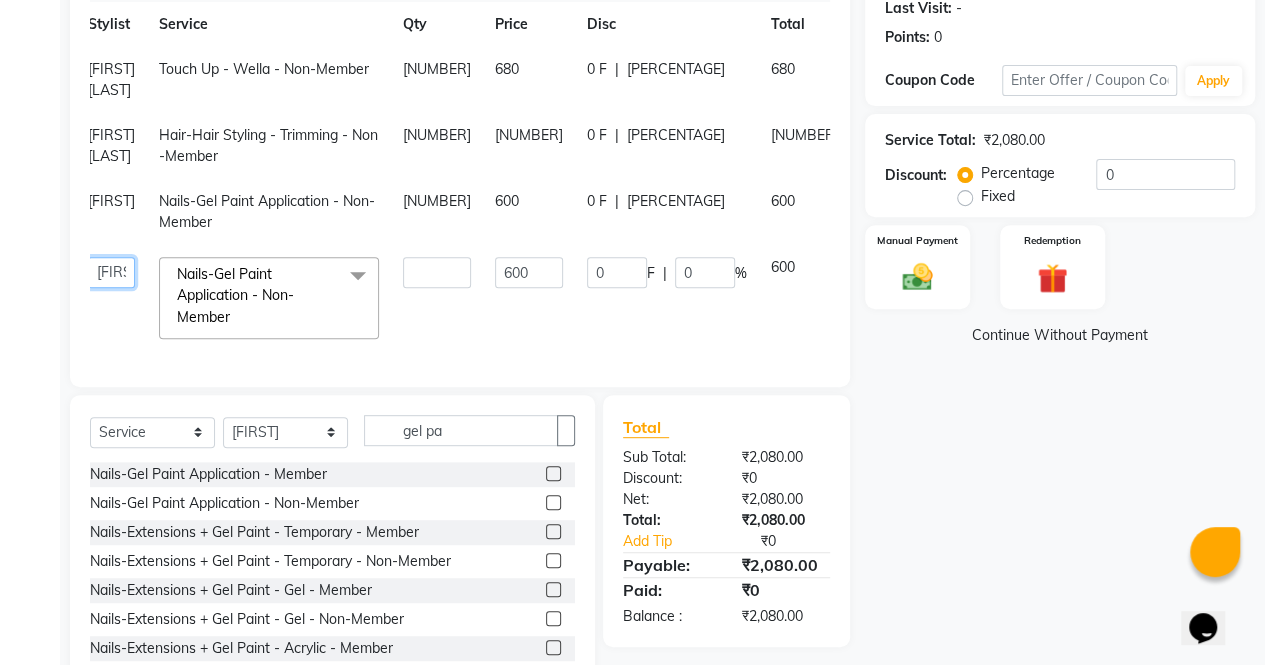 click on "[FIRST] [LAST] [LAST]" at bounding box center [111, 272] 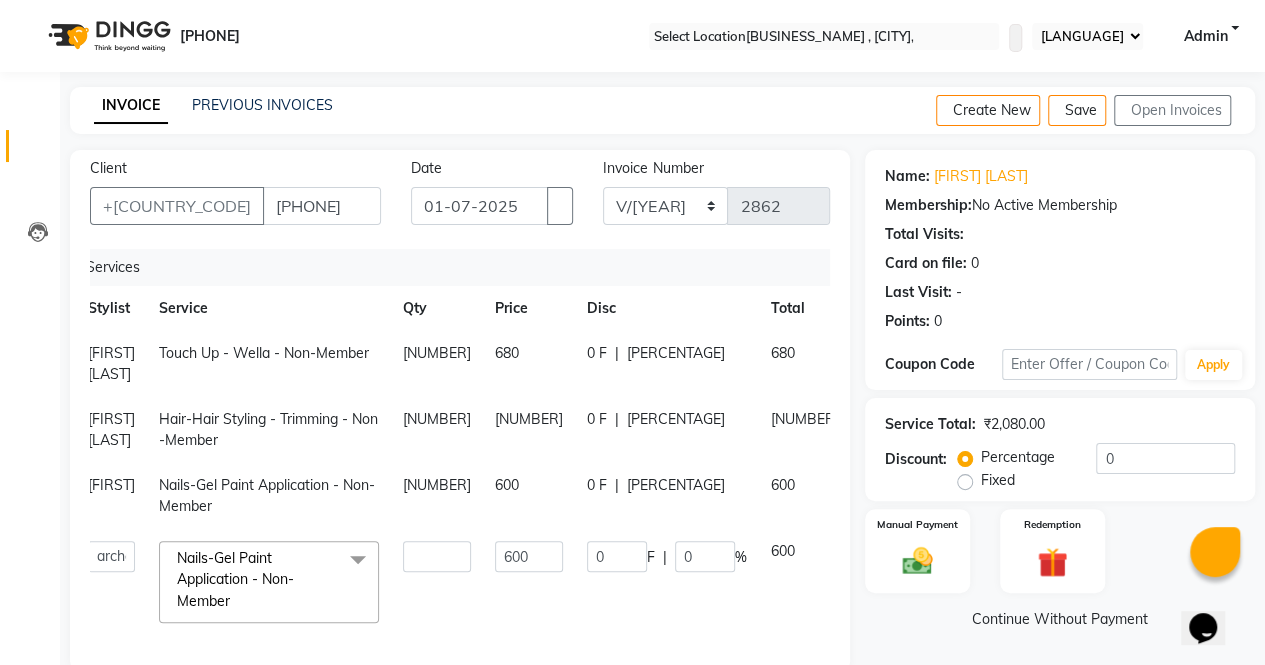 scroll, scrollTop: 394, scrollLeft: 0, axis: vertical 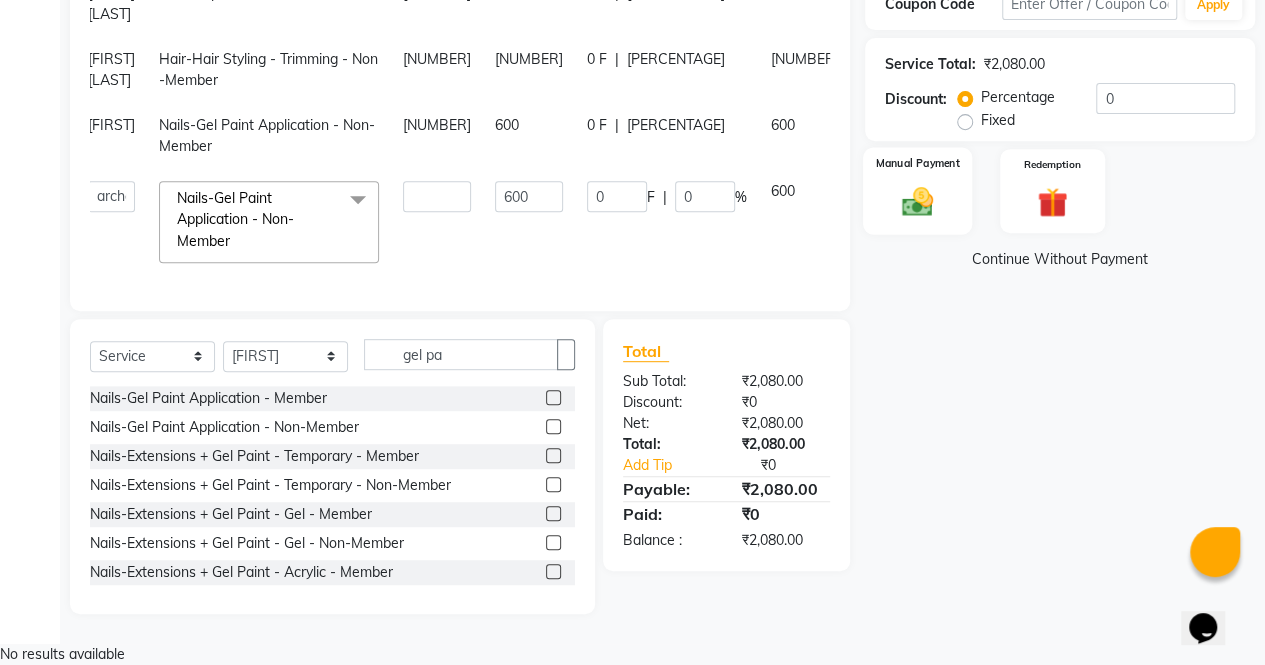 click on "Manual Payment" at bounding box center [917, 191] 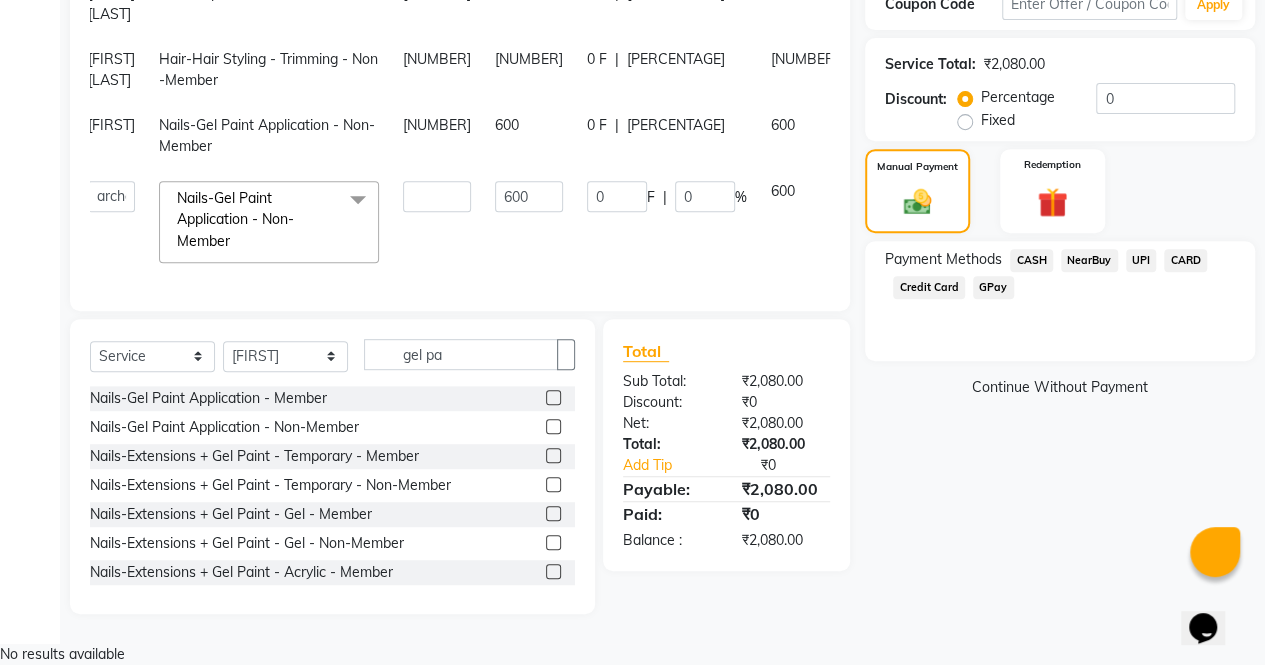 click on "CASH" at bounding box center (1031, 260) 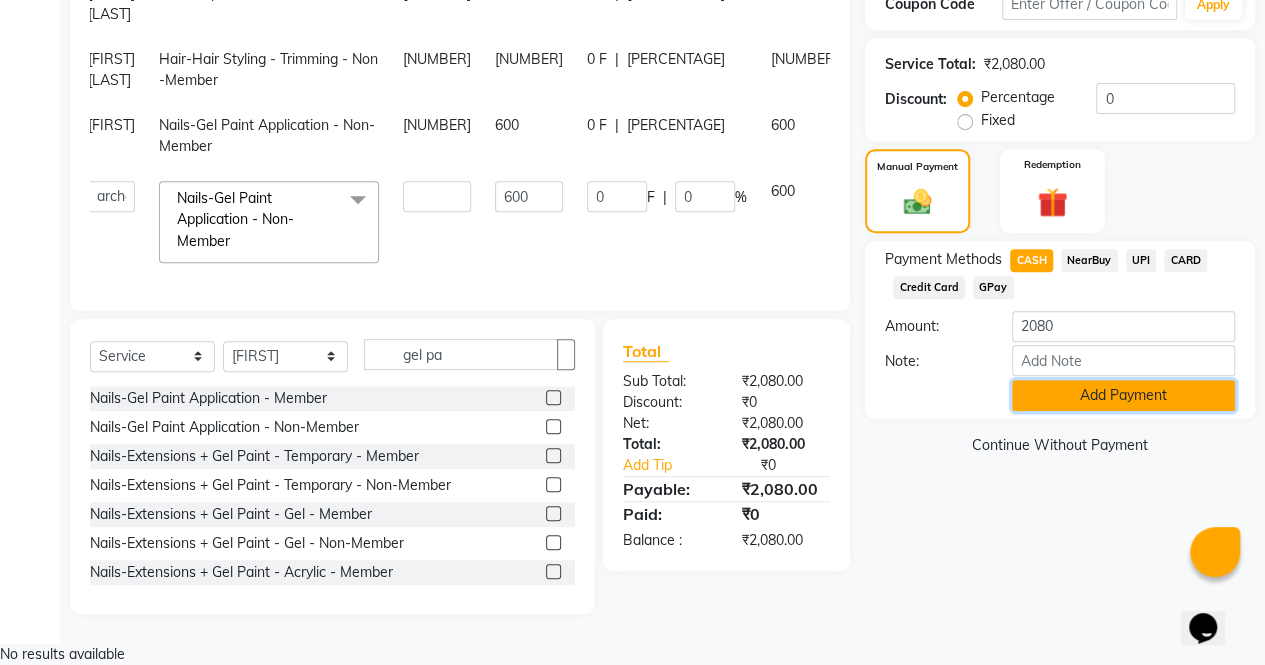 click on "Add Payment" at bounding box center [1123, 395] 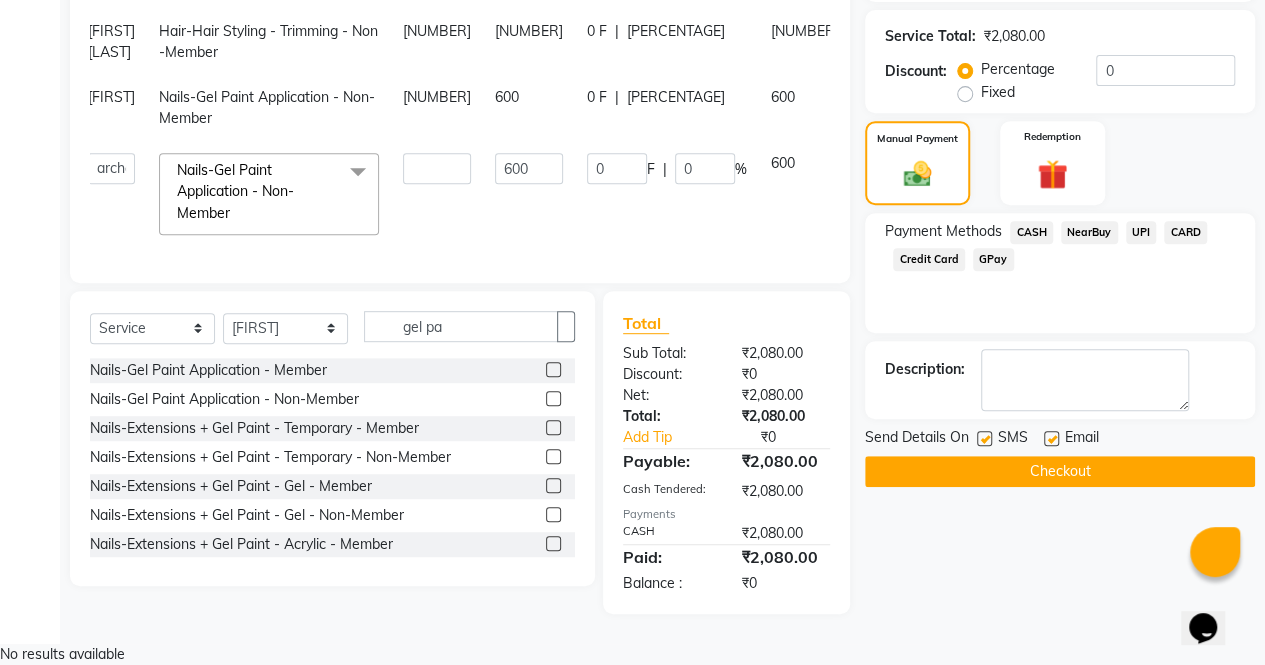 scroll, scrollTop: 420, scrollLeft: 0, axis: vertical 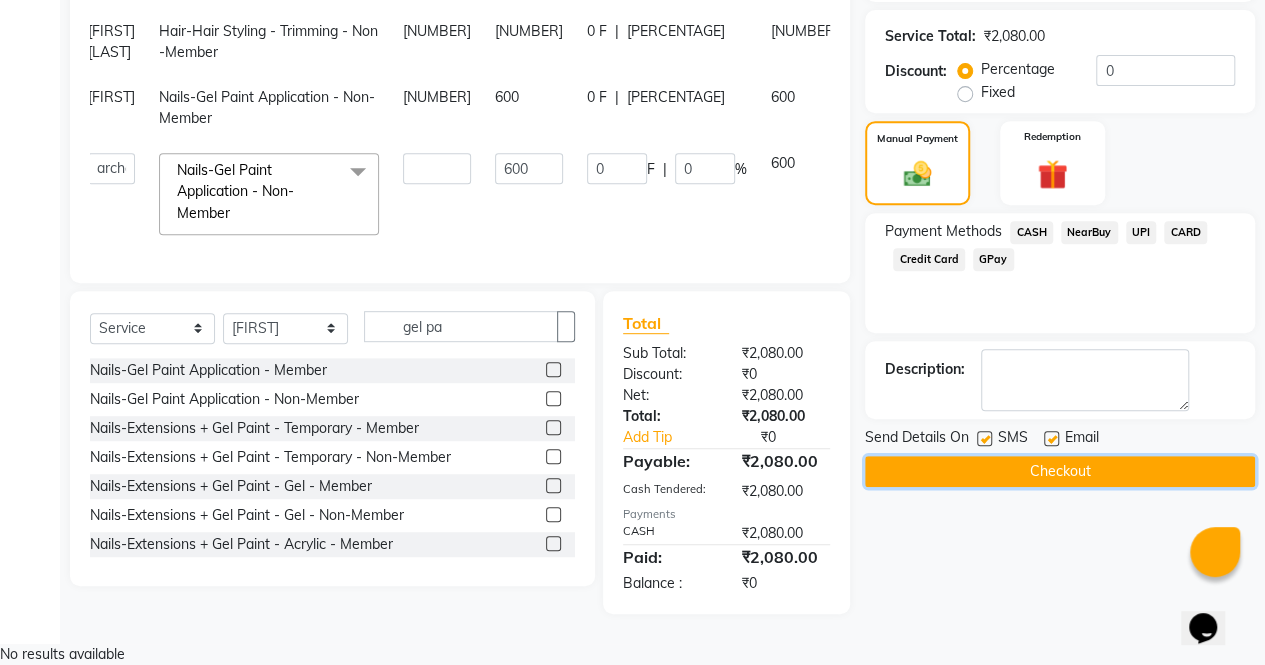click on "Checkout" at bounding box center [1060, 471] 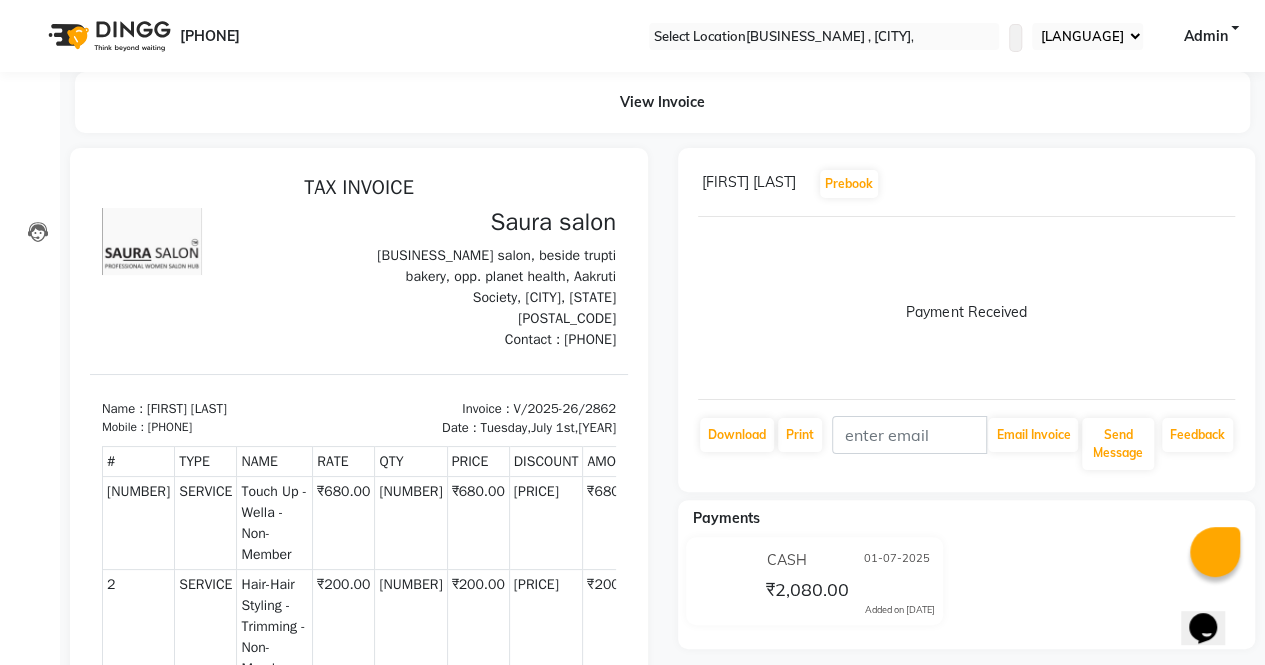 scroll, scrollTop: 0, scrollLeft: 0, axis: both 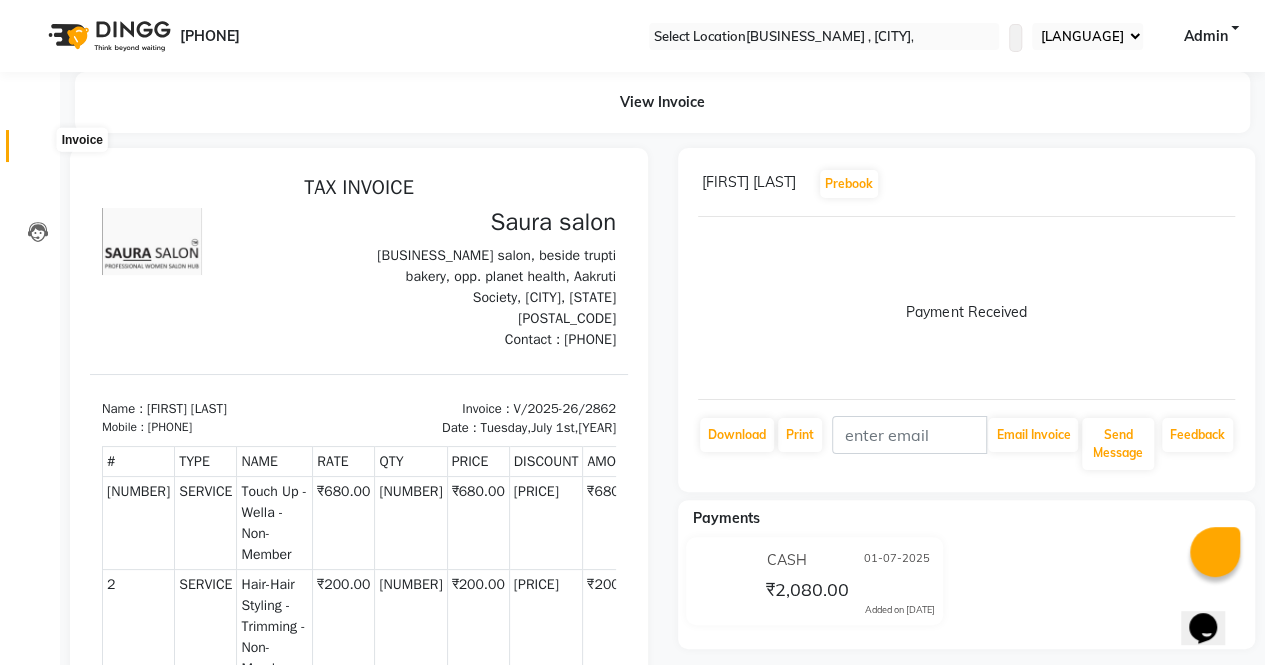 click at bounding box center [38, 151] 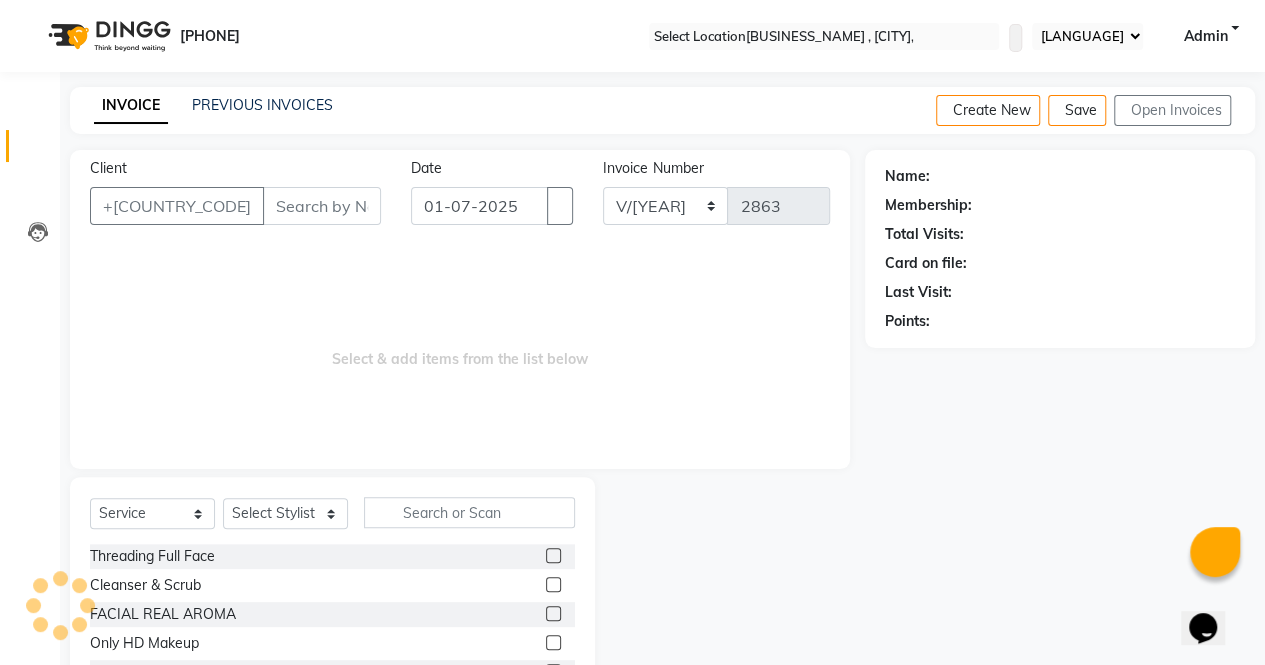 click on "Client" at bounding box center [322, 206] 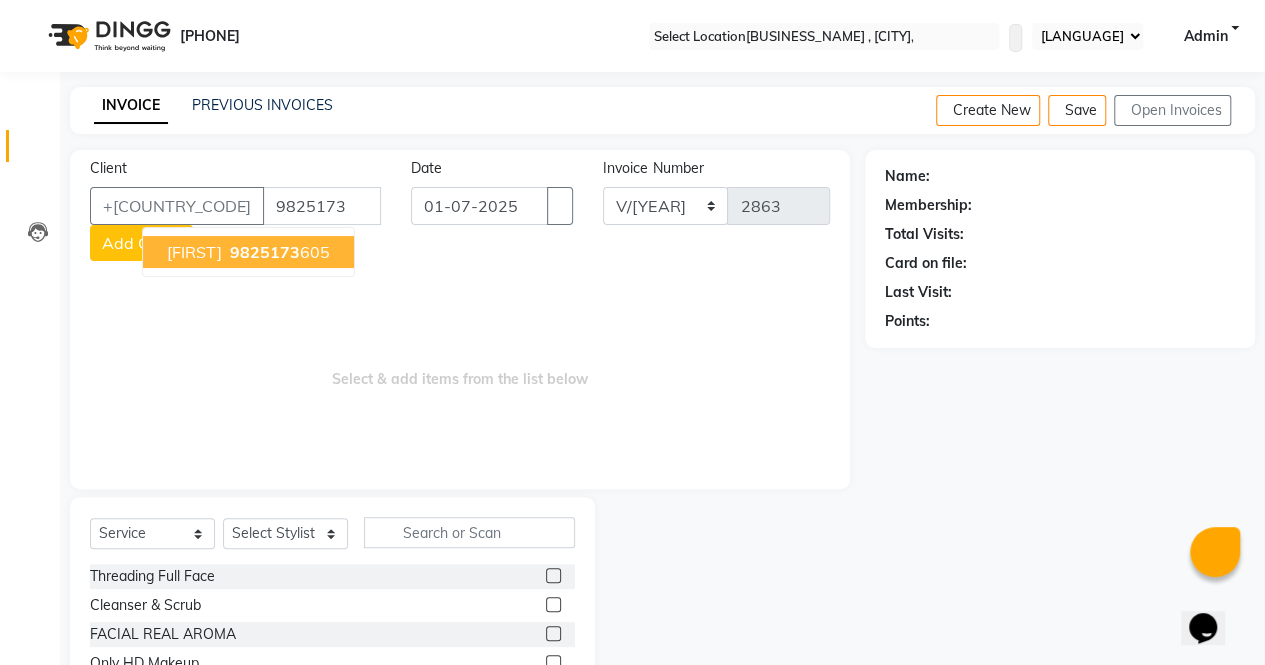click on "[FIRST] [LAST] [PHONE]" at bounding box center (248, 252) 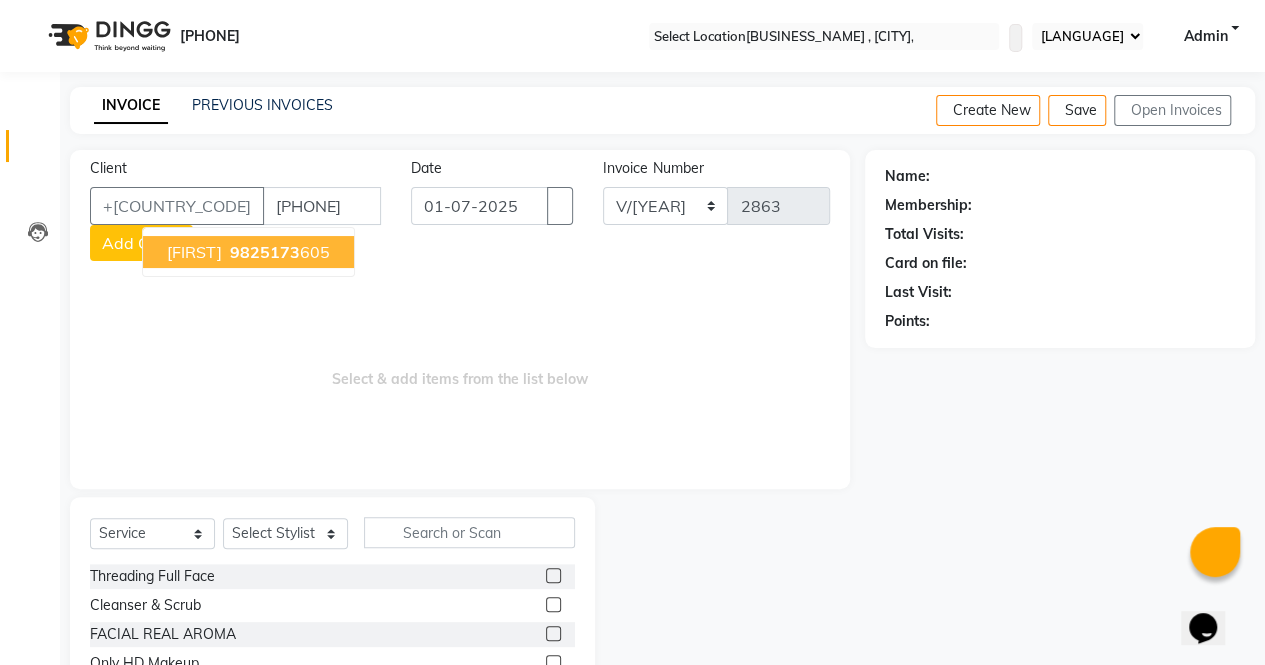 type on "[PHONE]" 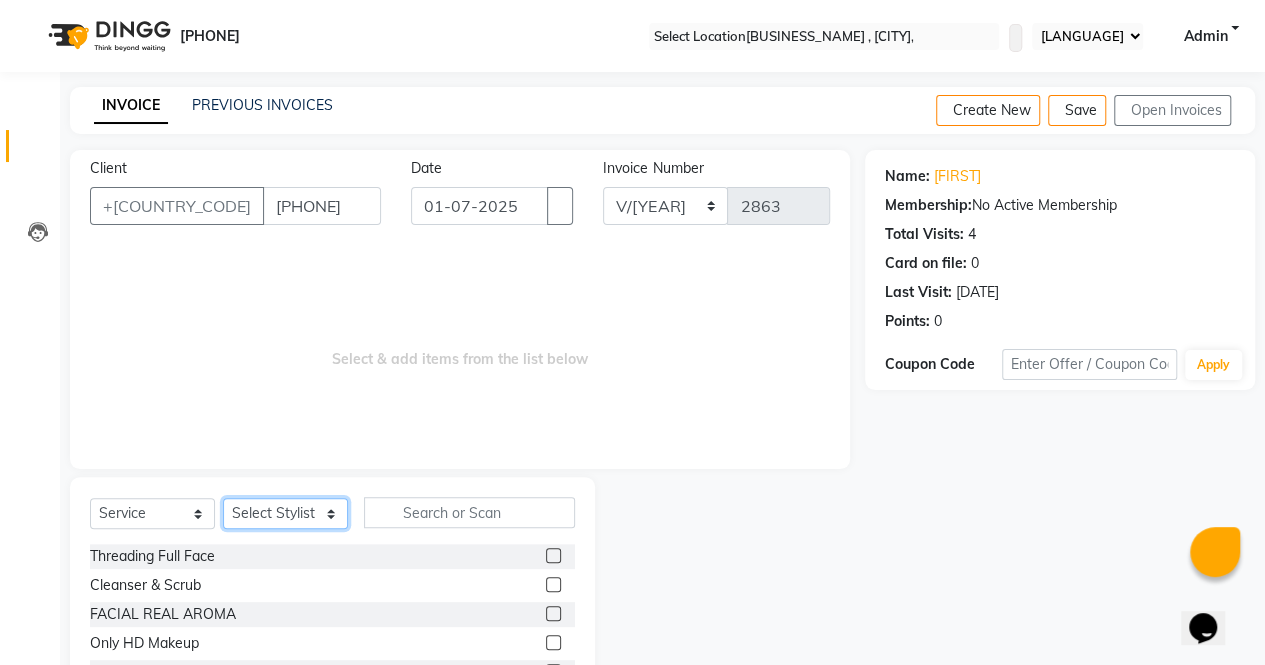 click on "Select Stylist archana  asha  chetna  deepika prajapati heta  jagruti payal riddhi khandala shanti  sona  ura usha di vaishali vaishnavi  vidhi" at bounding box center (285, 513) 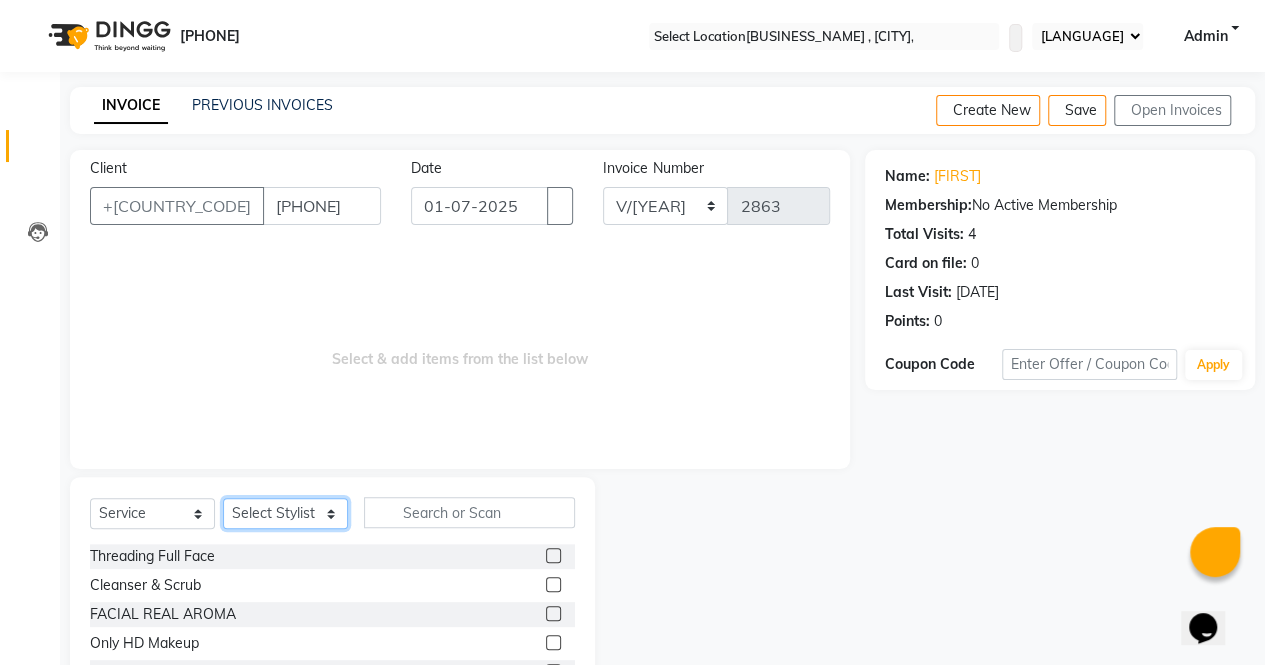 select on "56810" 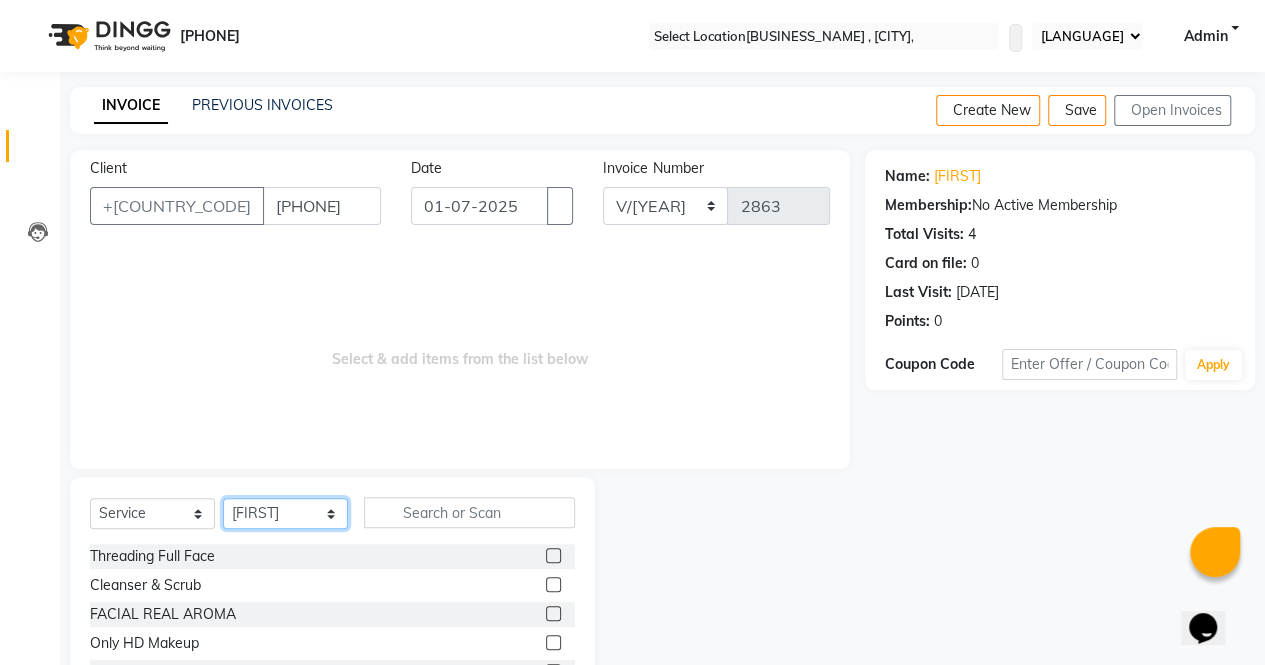 click on "Select Stylist archana  asha  chetna  deepika prajapati heta  jagruti payal riddhi khandala shanti  sona  ura usha di vaishali vaishnavi  vidhi" at bounding box center (285, 513) 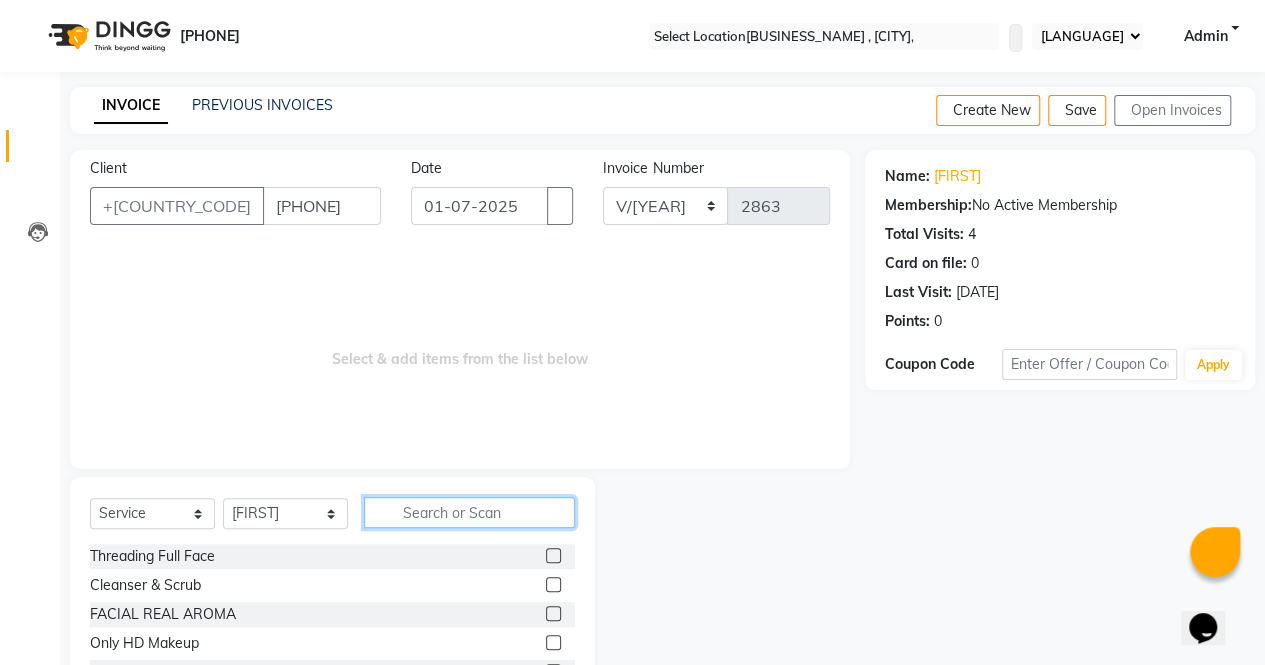 click at bounding box center (469, 512) 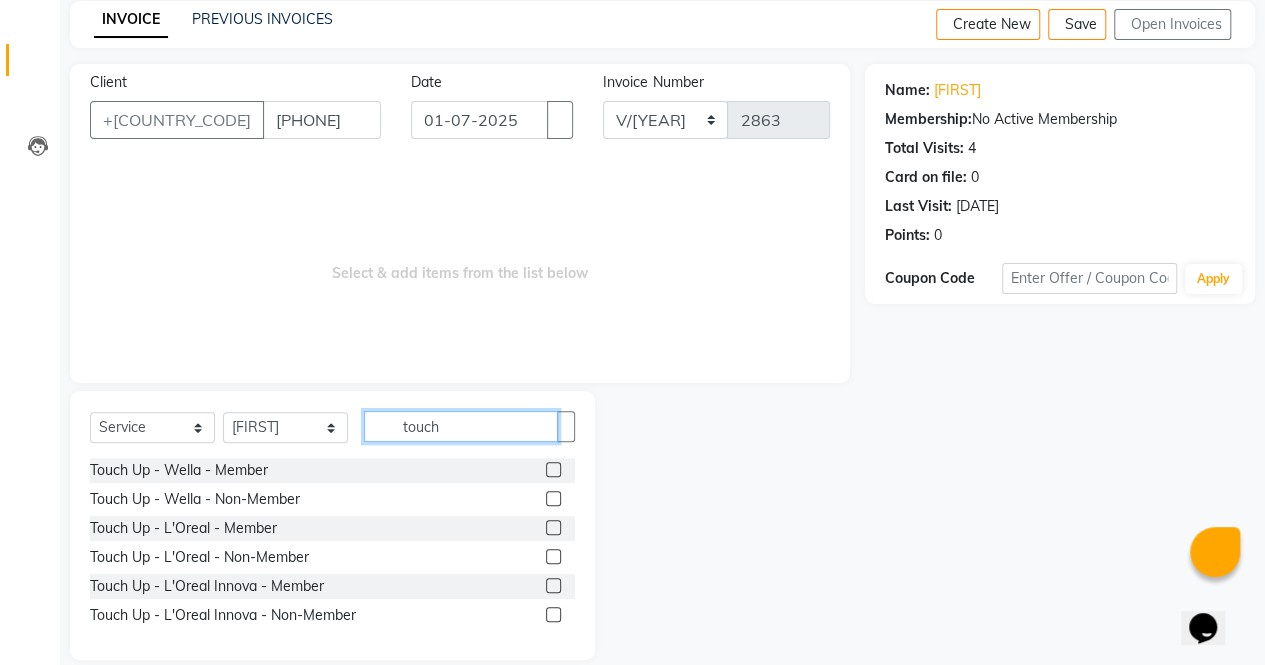 scroll, scrollTop: 109, scrollLeft: 0, axis: vertical 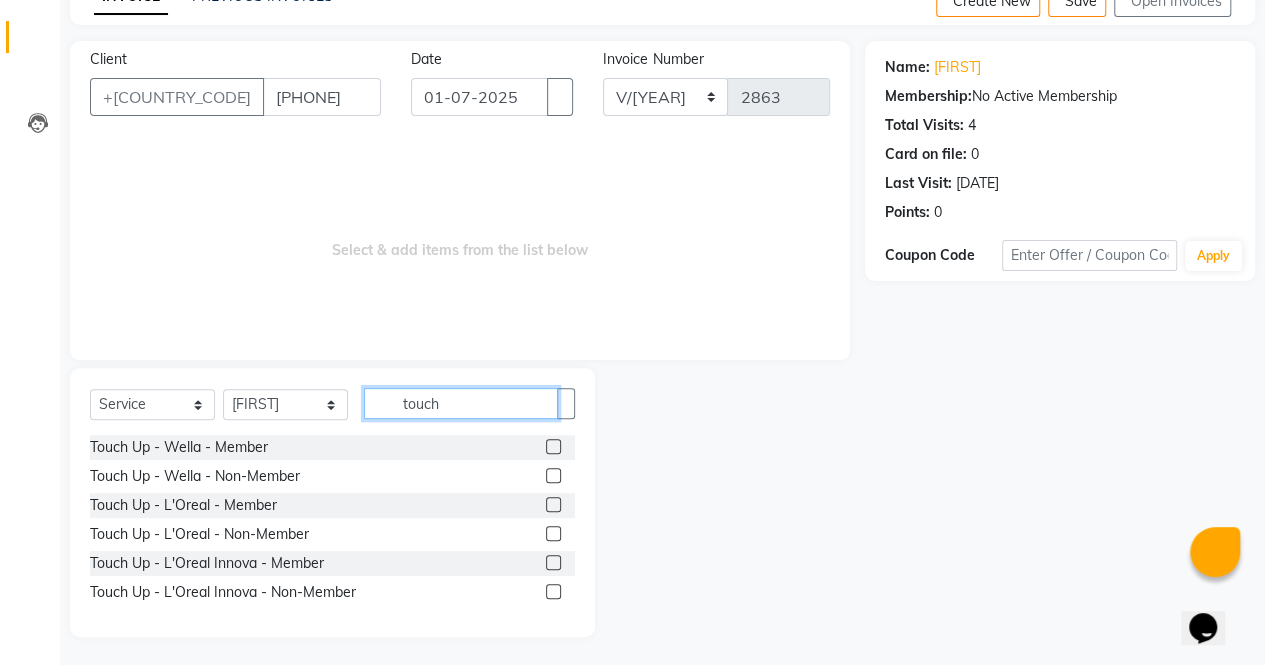 type on "touch" 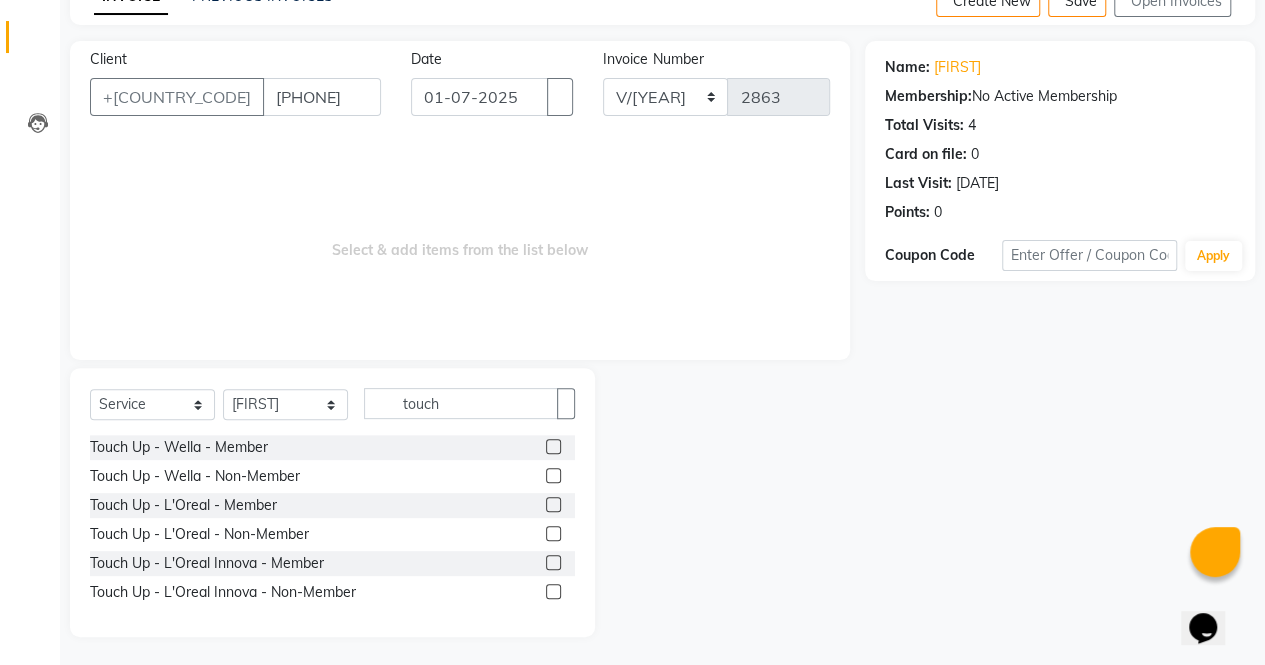click at bounding box center [553, 533] 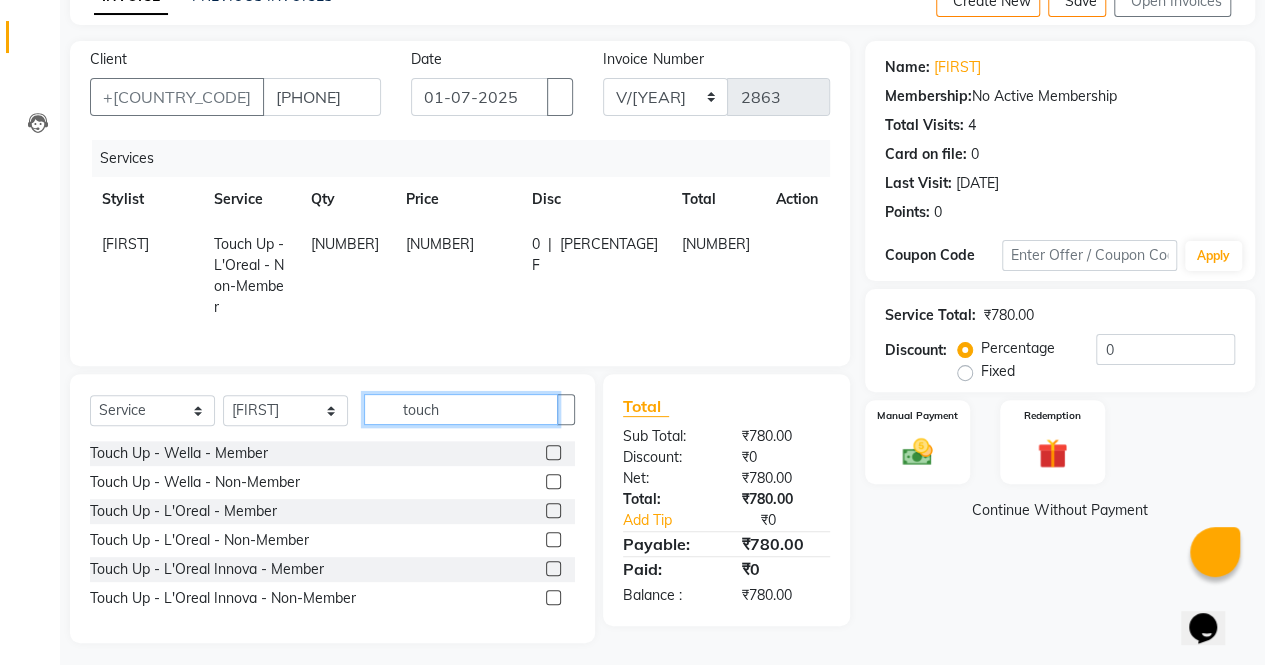 click on "touch" at bounding box center (461, 409) 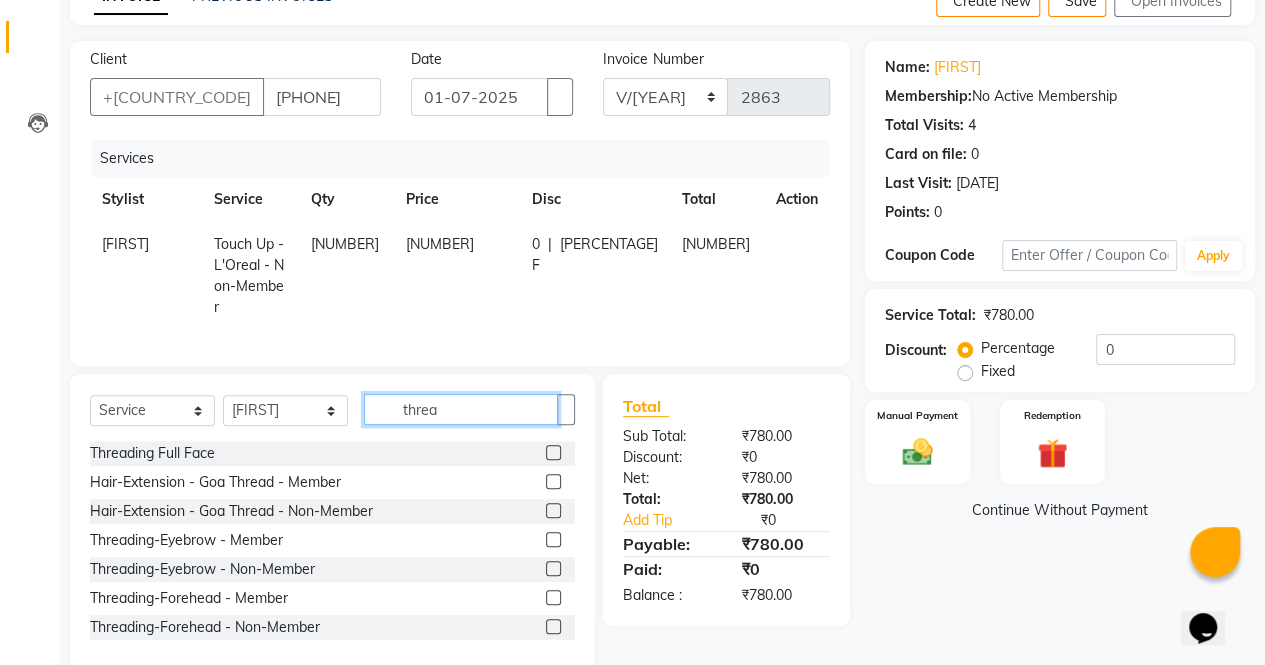 scroll, scrollTop: 135, scrollLeft: 0, axis: vertical 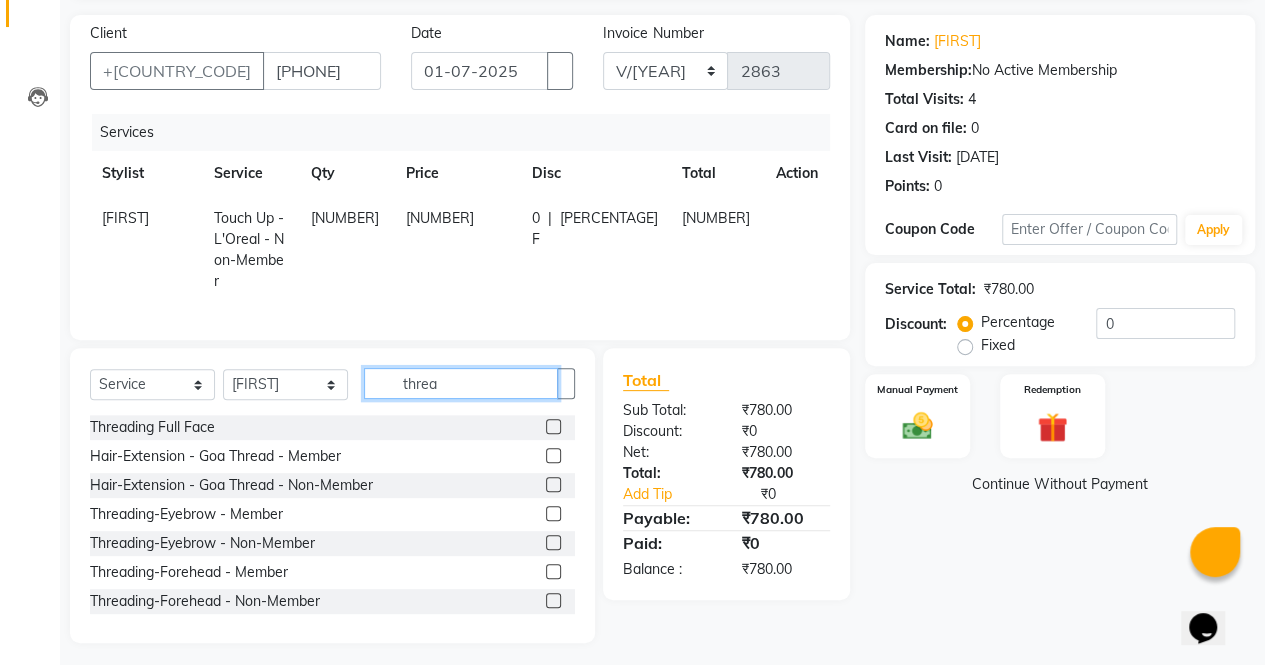 type on "threa" 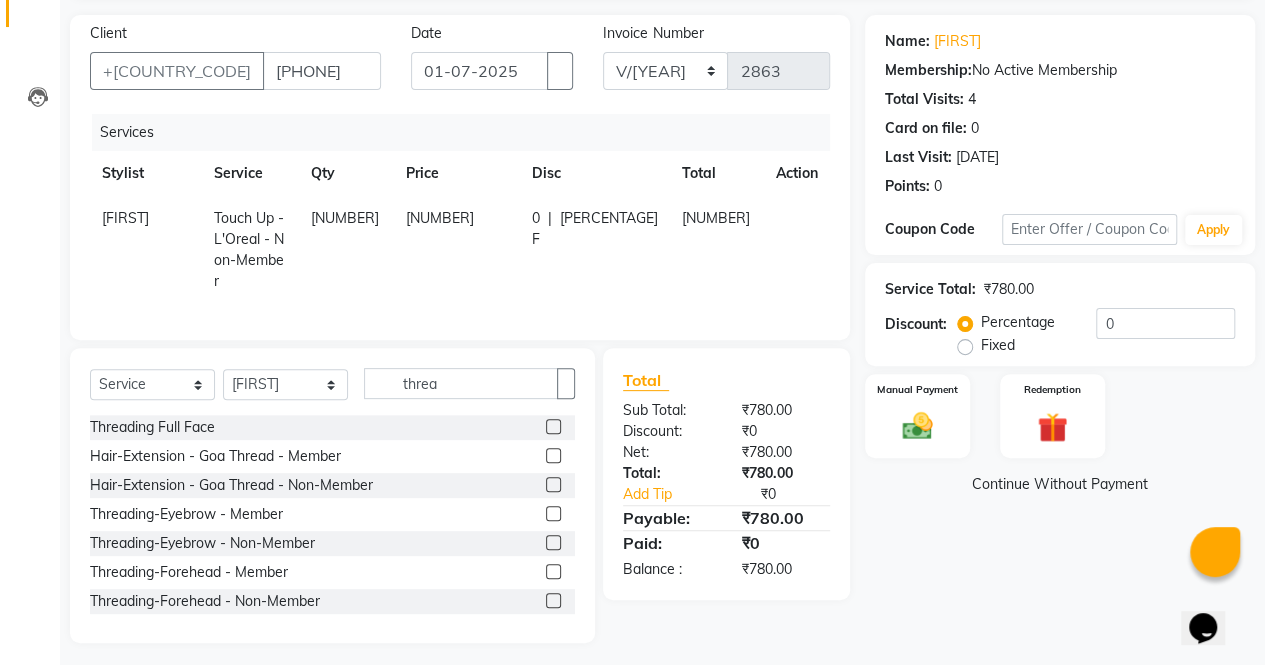 click at bounding box center (553, 542) 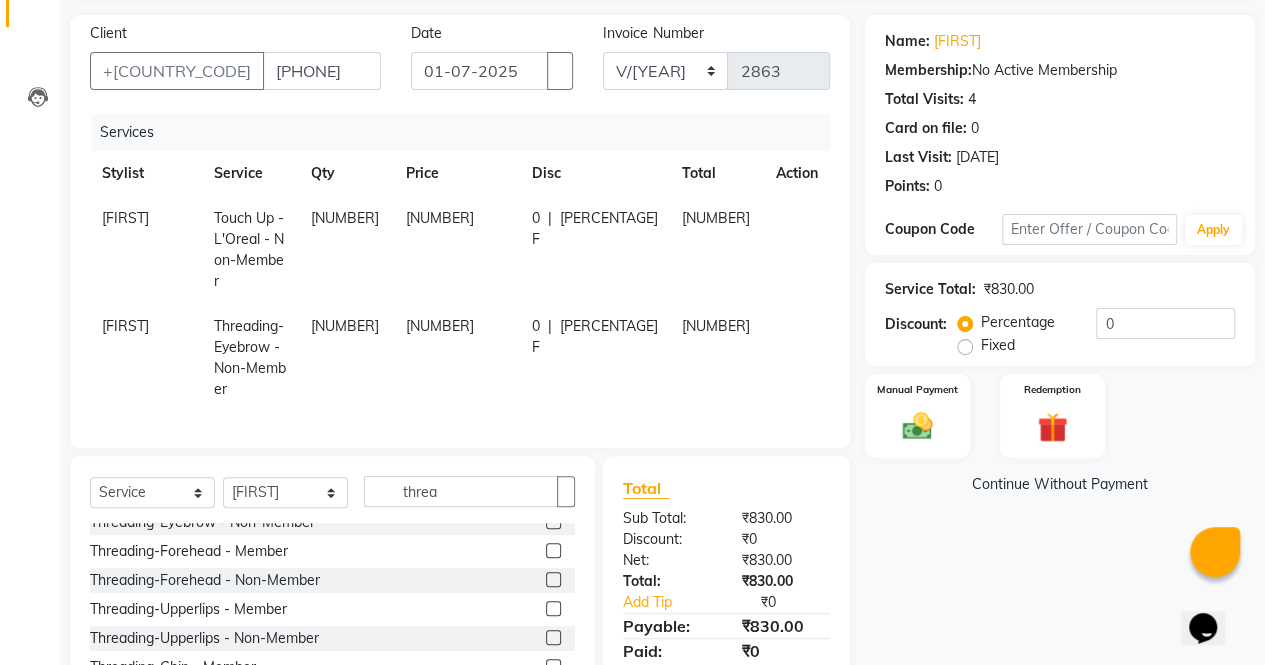 scroll, scrollTop: 130, scrollLeft: 0, axis: vertical 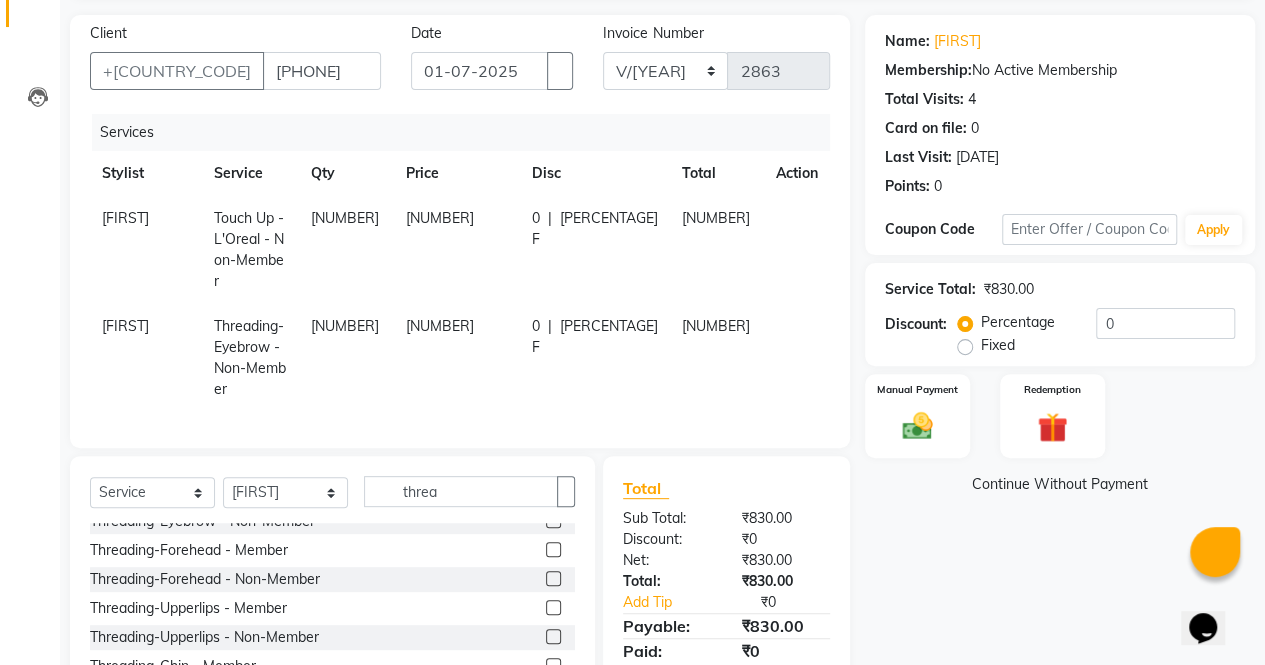 click at bounding box center [553, 636] 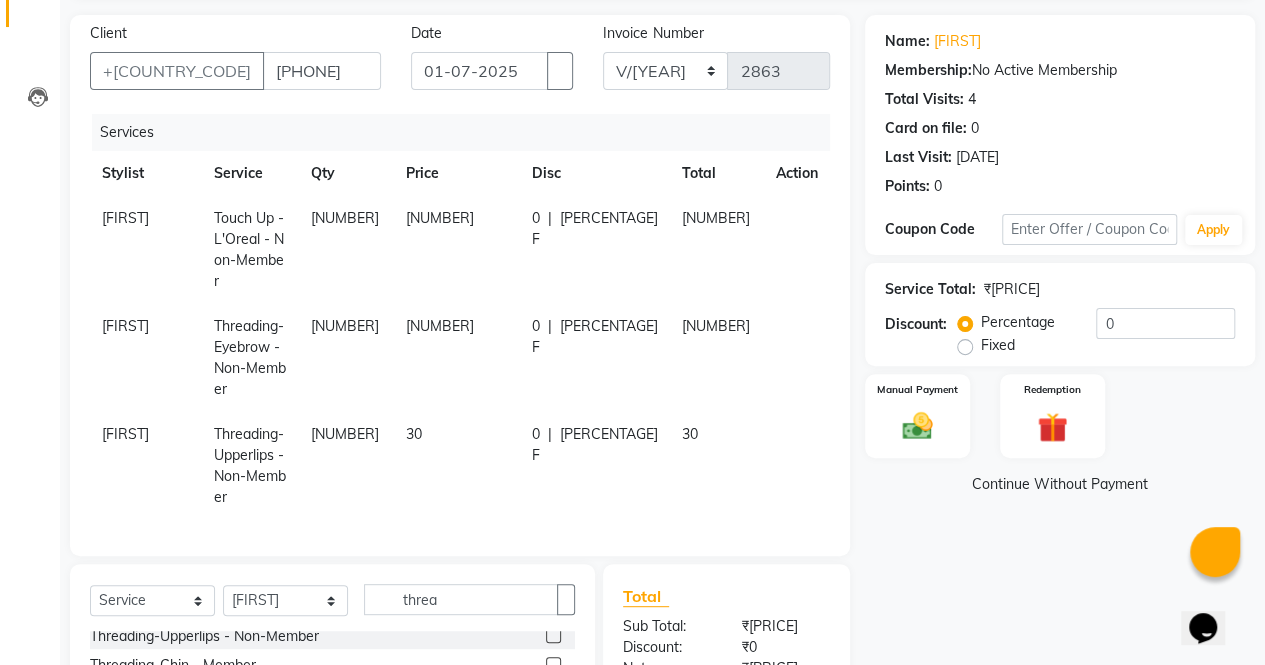 scroll, scrollTop: 255, scrollLeft: 0, axis: vertical 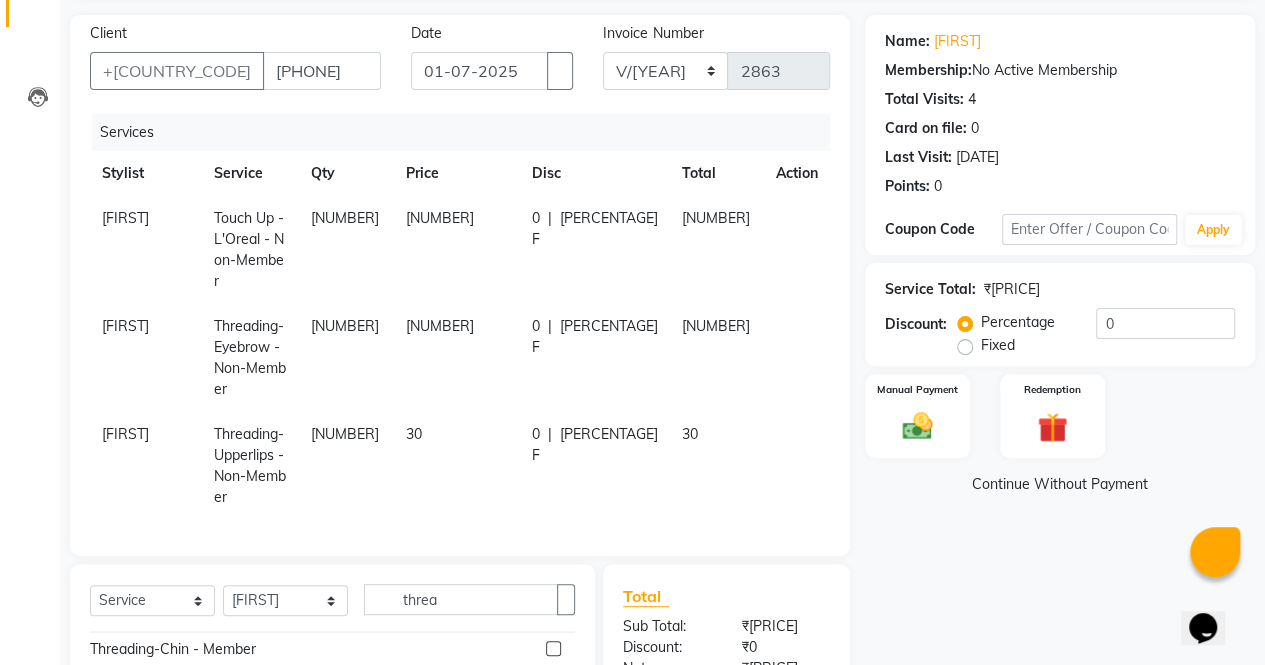 click at bounding box center [553, 677] 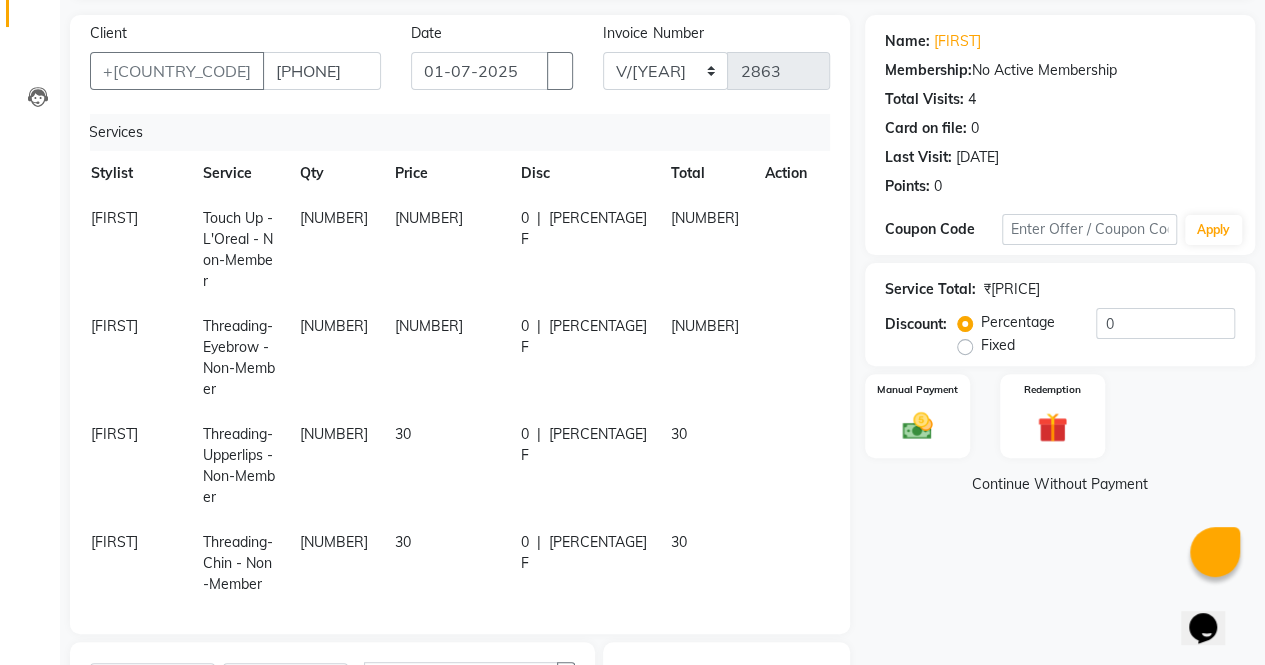 scroll, scrollTop: 0, scrollLeft: 14, axis: horizontal 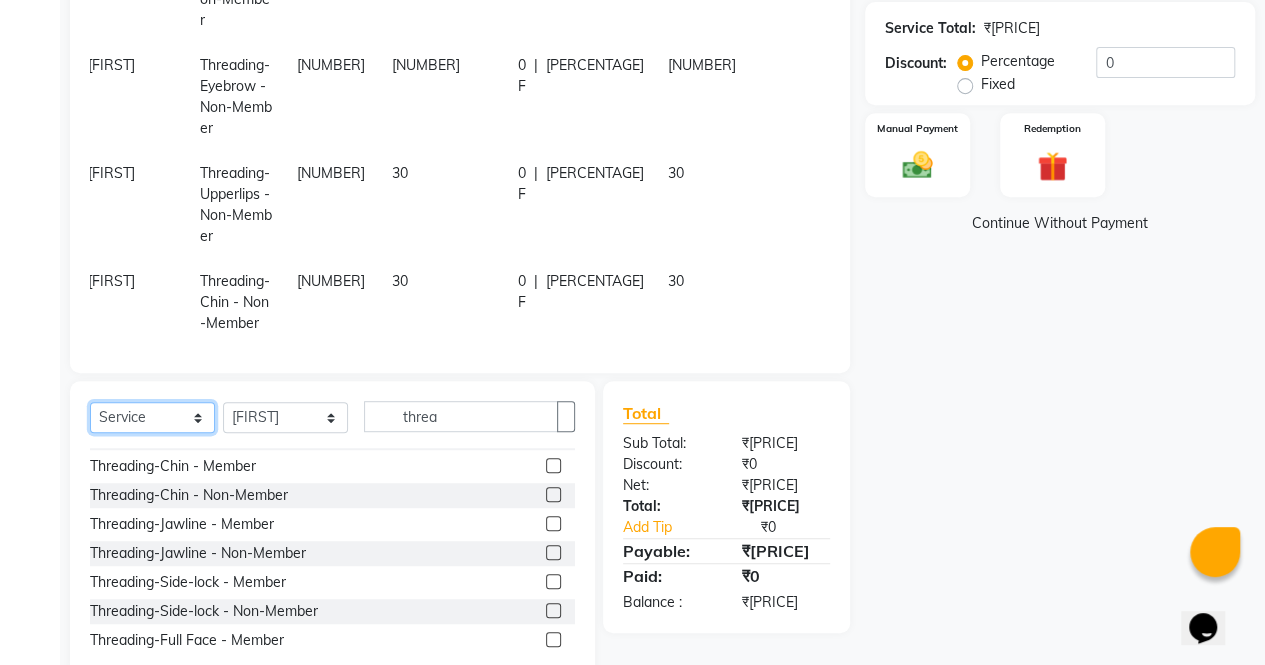 click on "Select  Service  Product  Membership  Package Voucher Prepaid Gift Card" at bounding box center (152, 417) 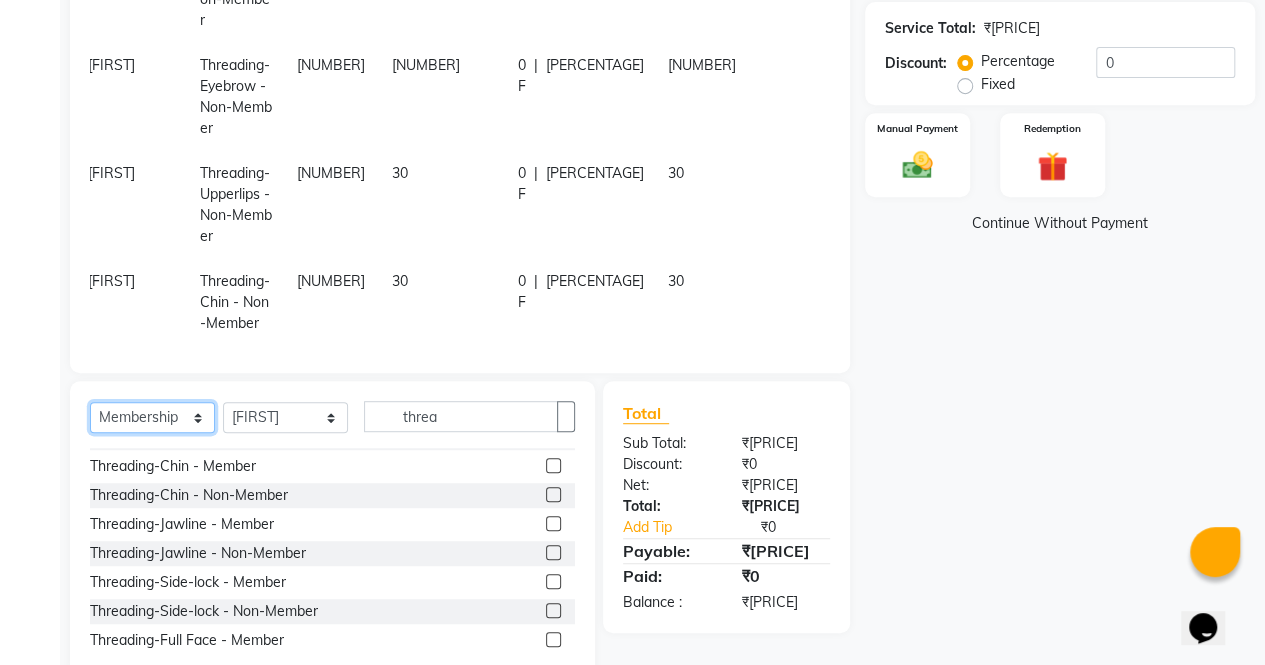 click on "Select  Service  Product  Membership  Package Voucher Prepaid Gift Card" at bounding box center [152, 417] 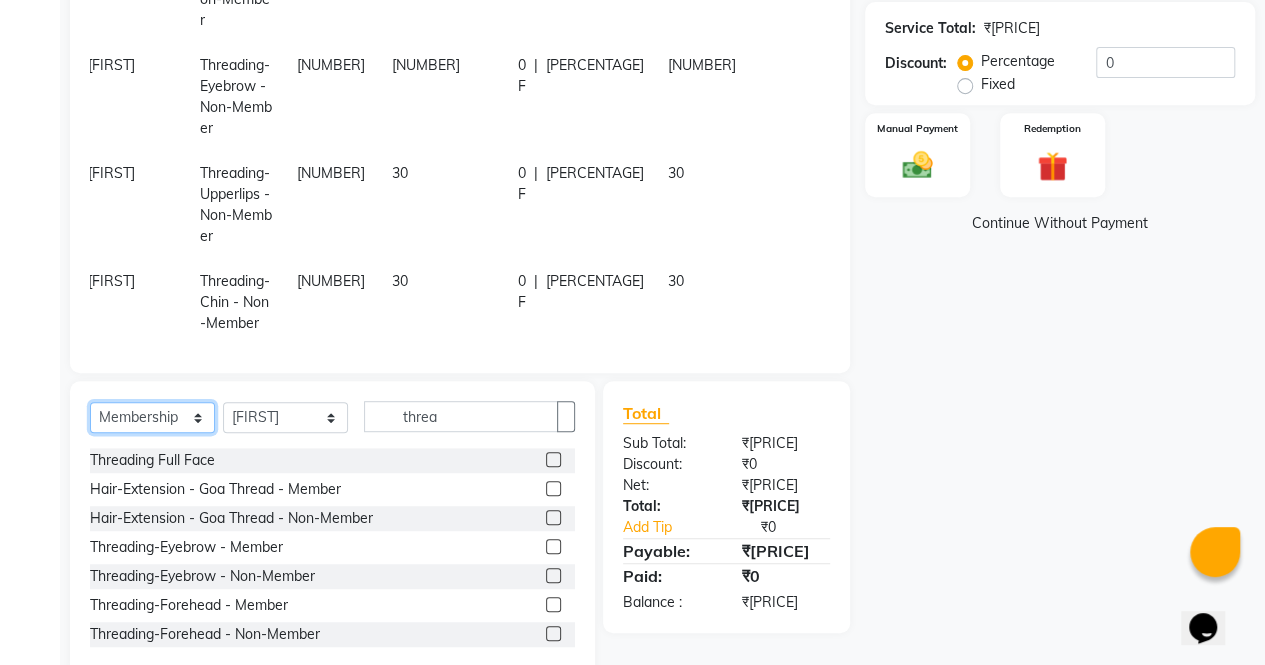 scroll, scrollTop: 352, scrollLeft: 0, axis: vertical 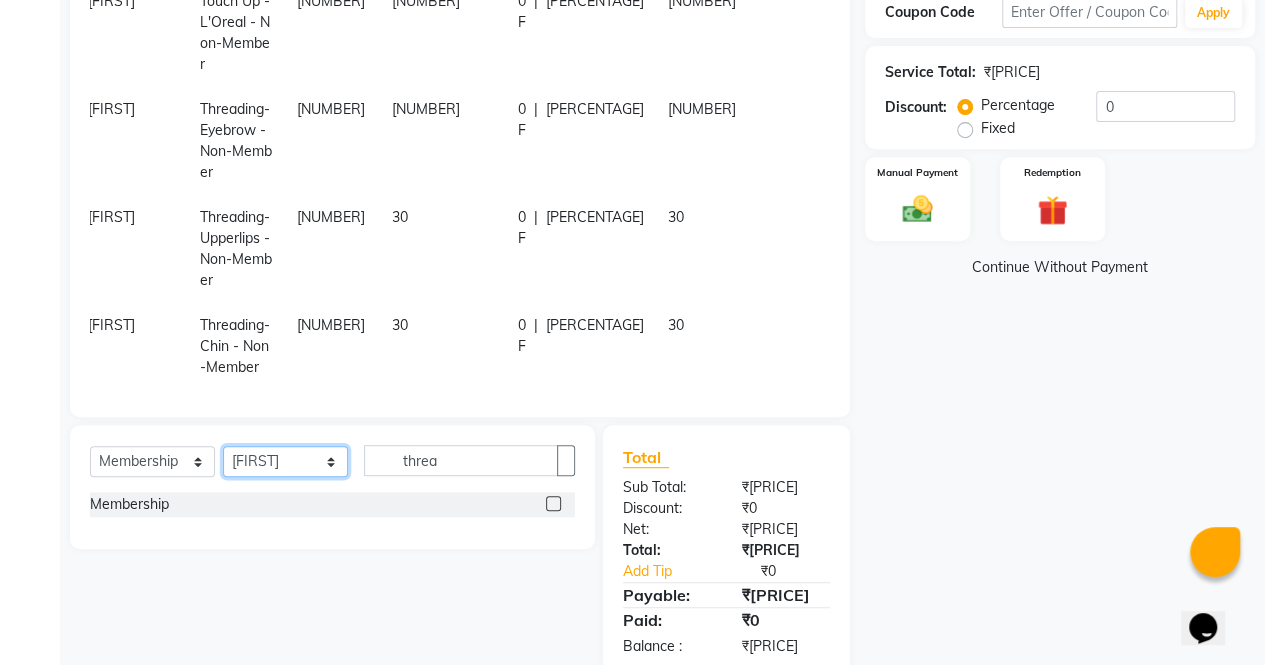click on "Select Stylist archana  asha  chetna  deepika prajapati heta  jagruti payal riddhi khandala shanti  sona  ura usha di vaishali vaishnavi  vidhi" at bounding box center [285, 461] 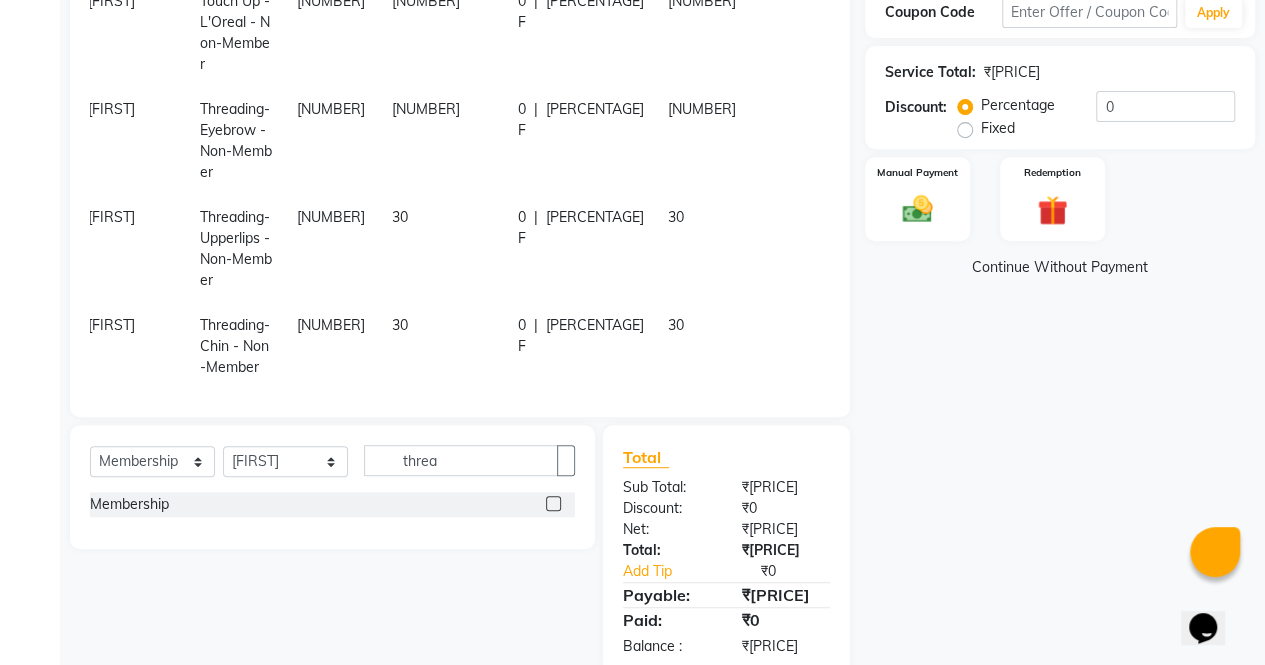 click at bounding box center [553, 503] 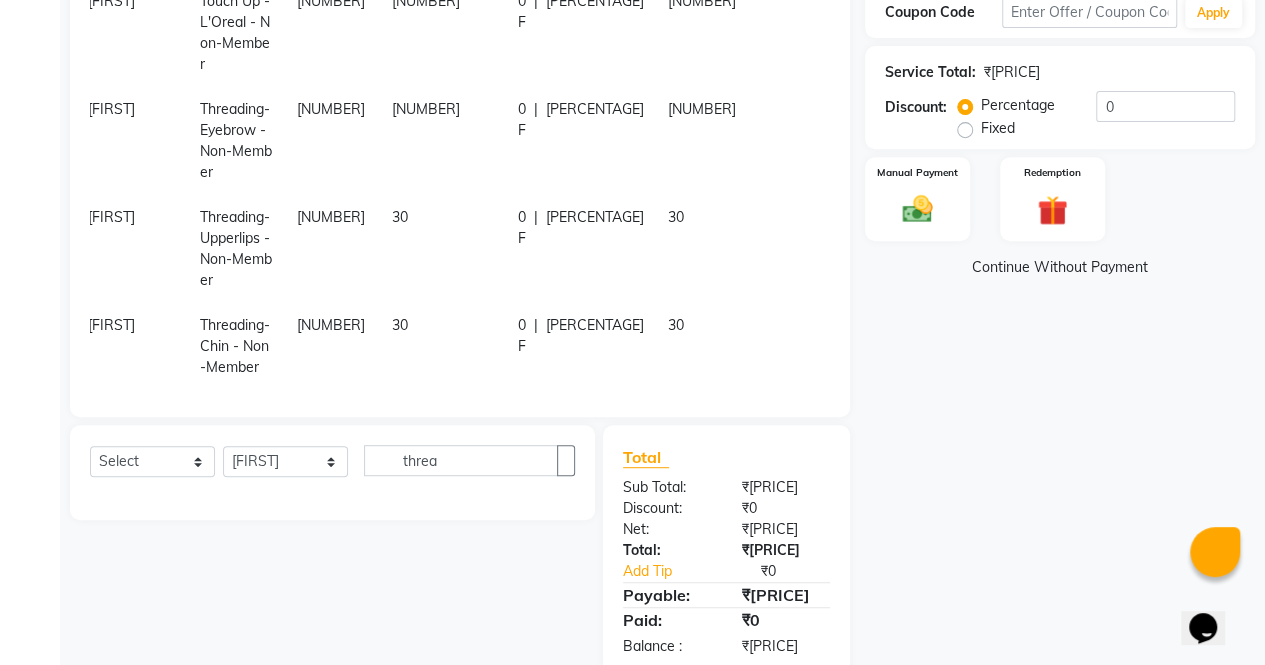 scroll, scrollTop: 391, scrollLeft: 0, axis: vertical 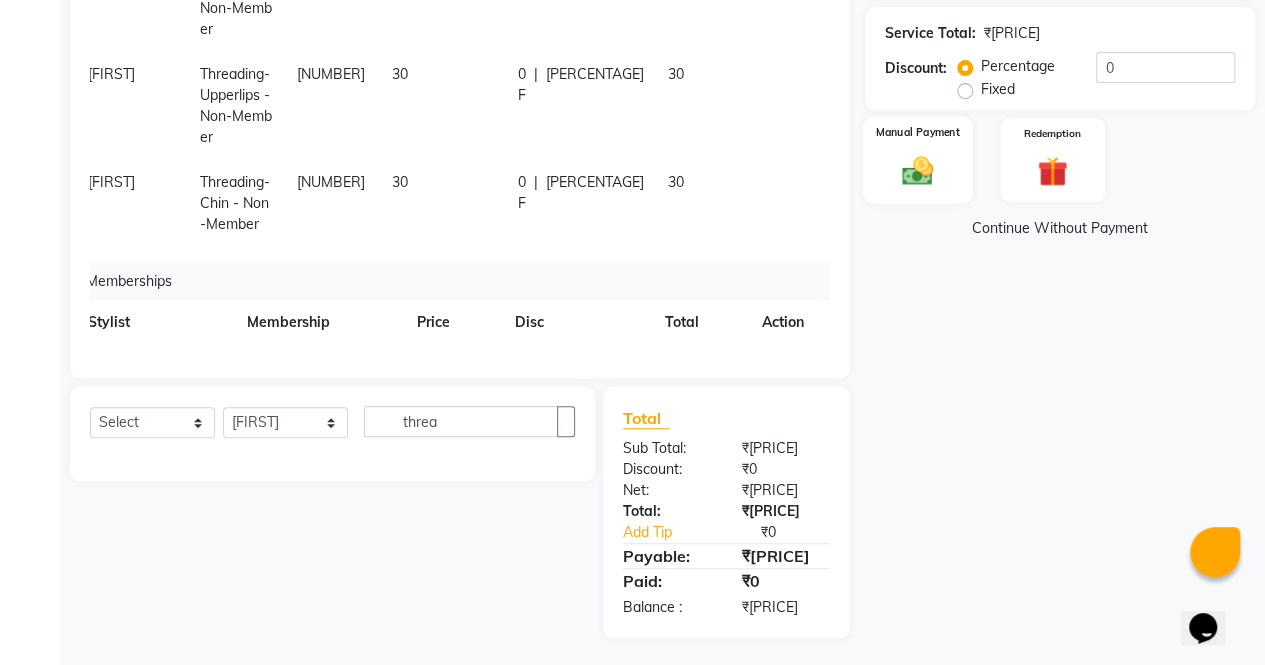 click at bounding box center (917, 170) 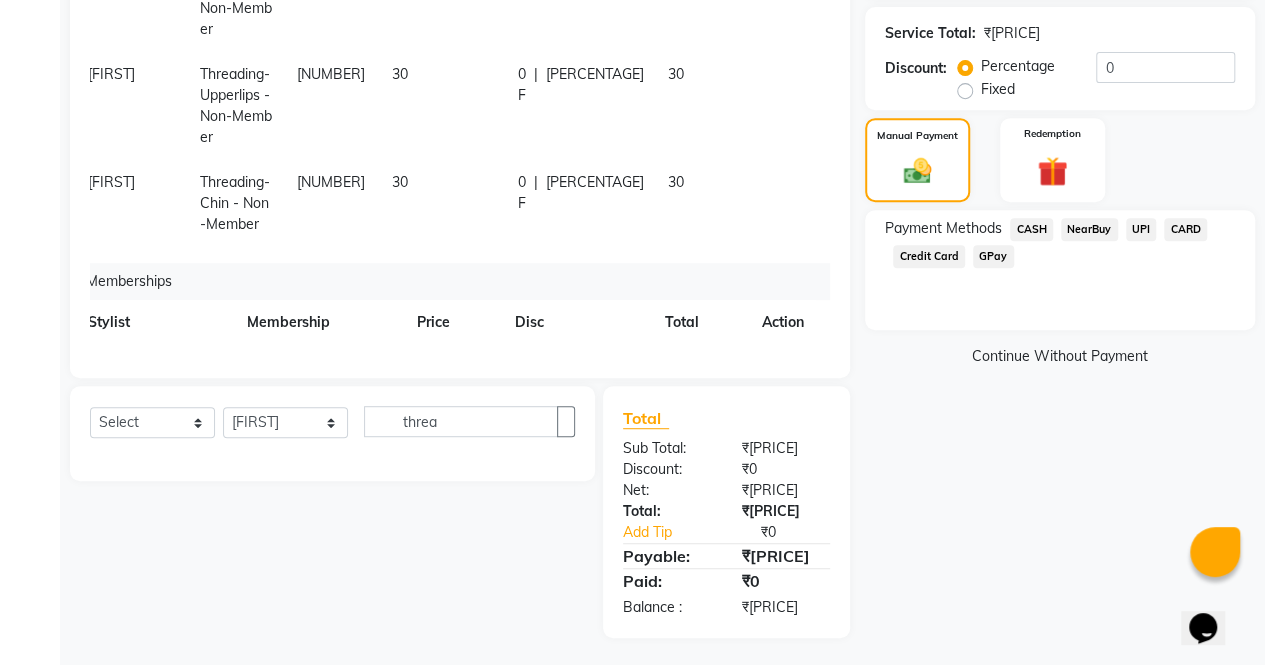 click on "UPI" at bounding box center [1031, 229] 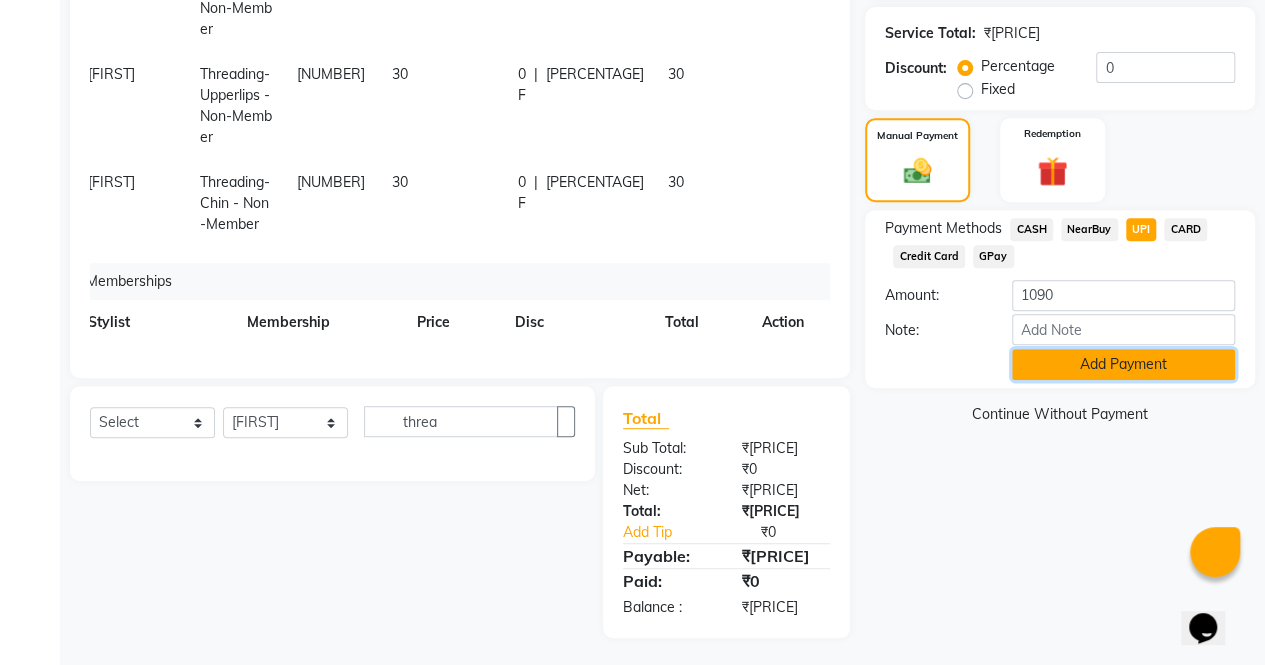 click on "Add Payment" at bounding box center (1123, 364) 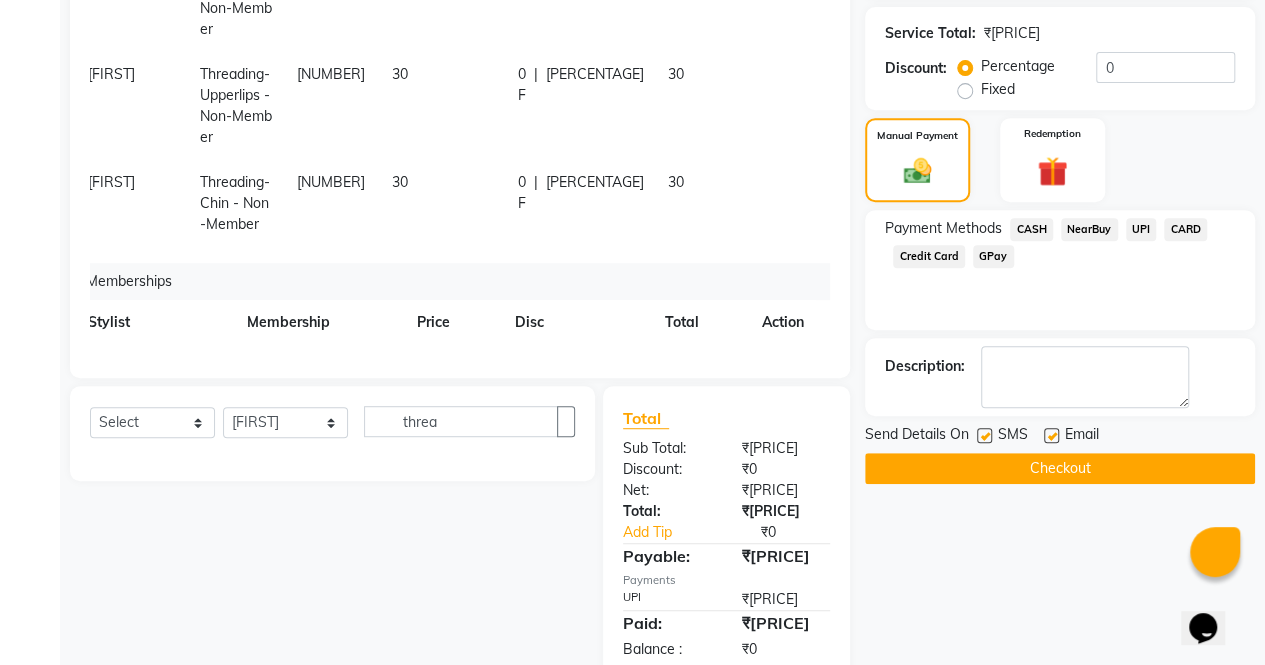 scroll, scrollTop: 433, scrollLeft: 0, axis: vertical 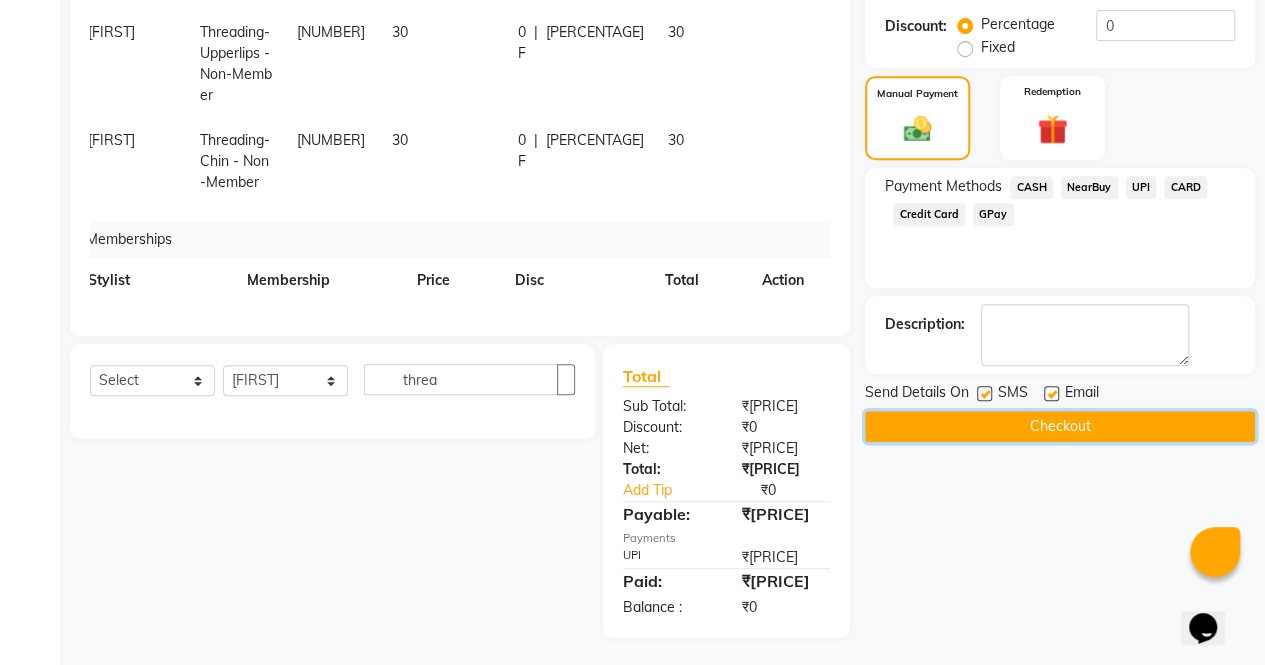 click on "Checkout" at bounding box center [1060, 426] 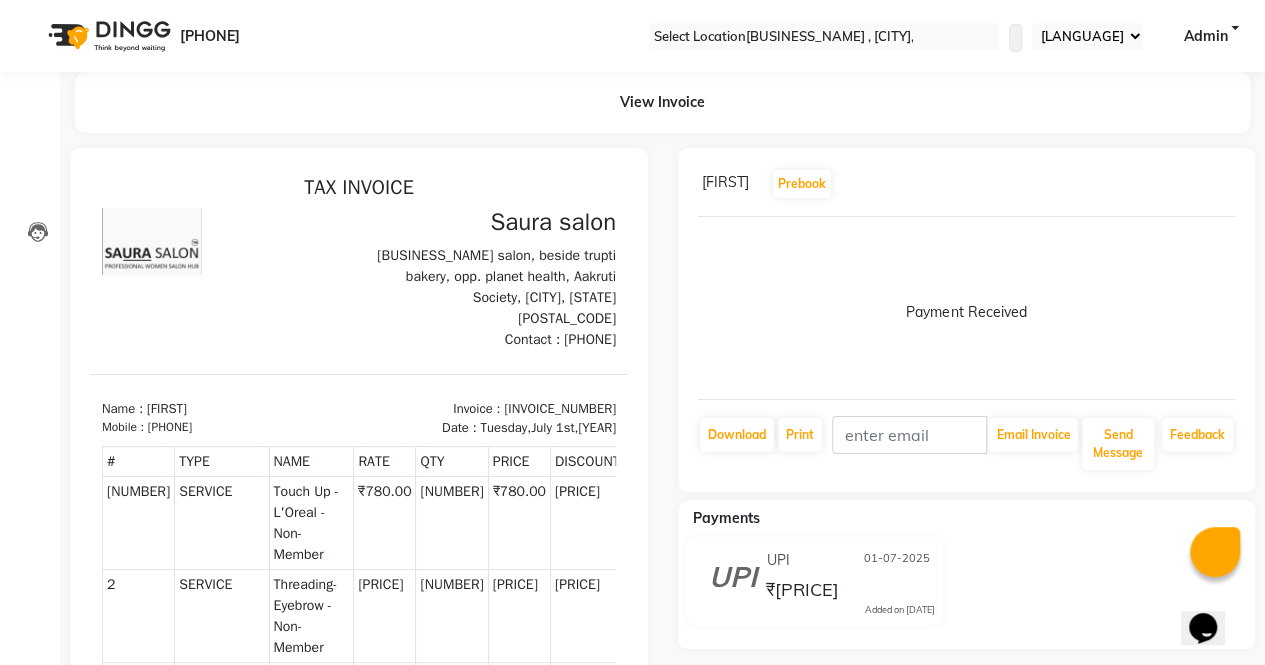 scroll, scrollTop: 0, scrollLeft: 0, axis: both 